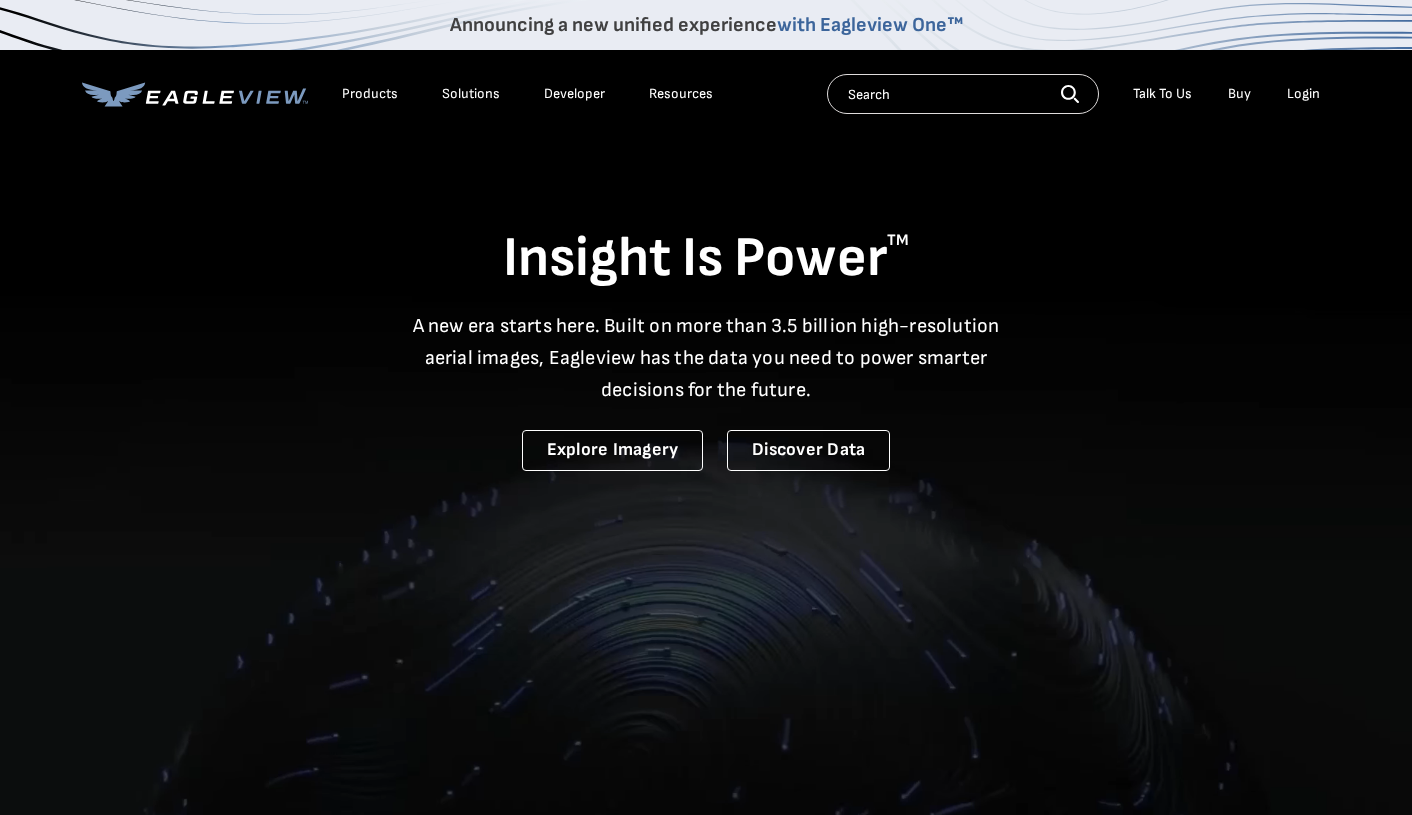 scroll, scrollTop: 0, scrollLeft: 0, axis: both 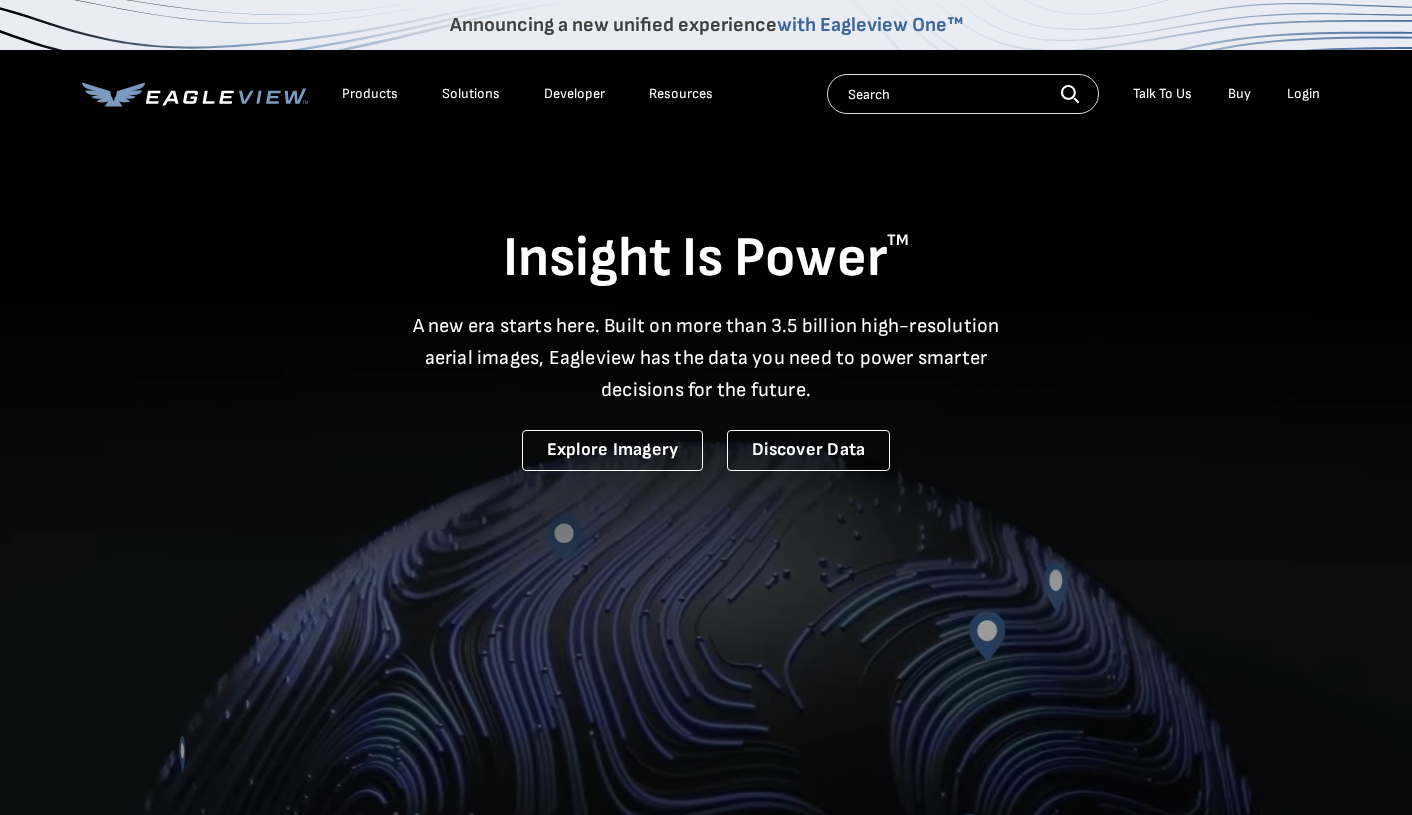 click on "Login" at bounding box center (1303, 94) 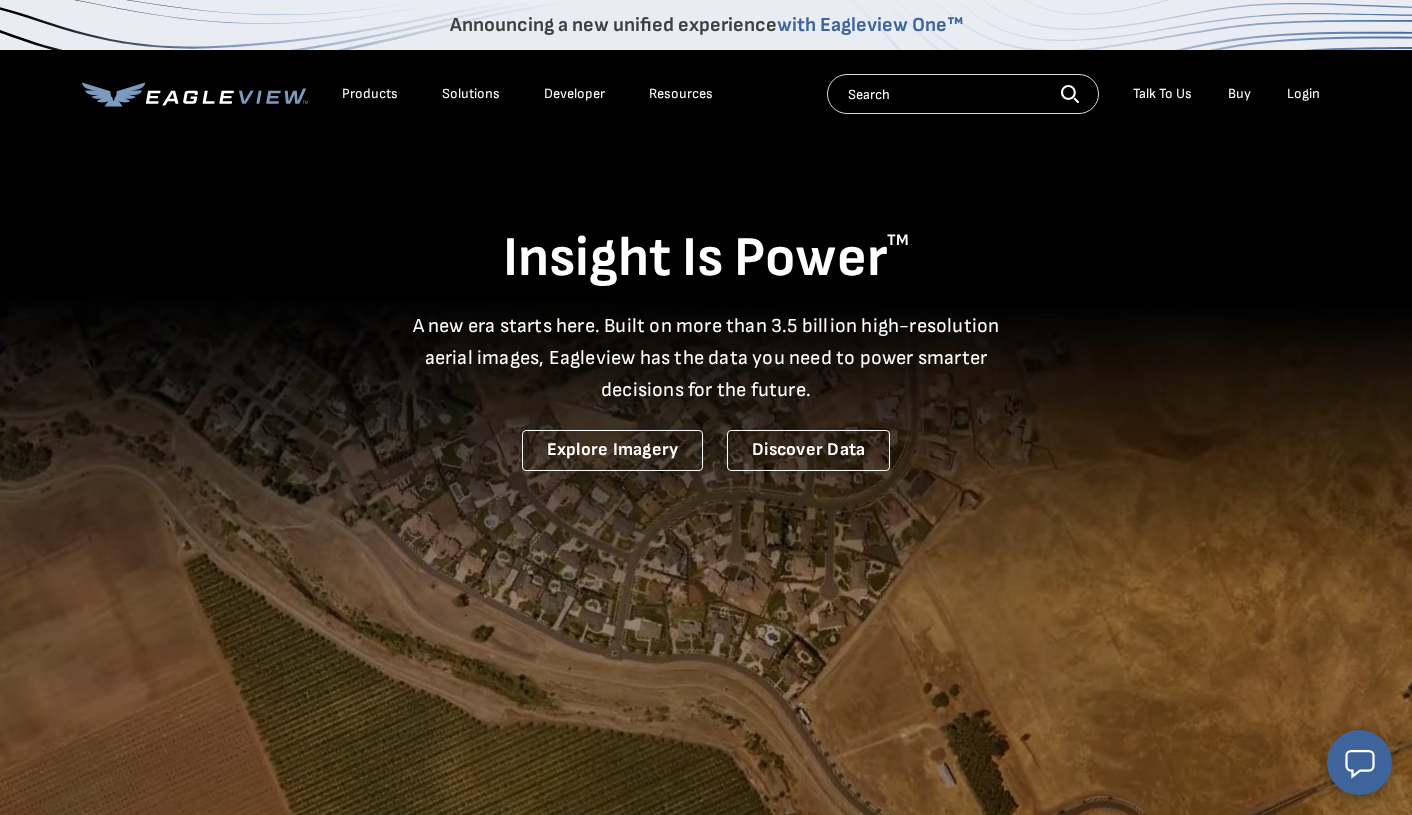click on "Login" at bounding box center [1303, 94] 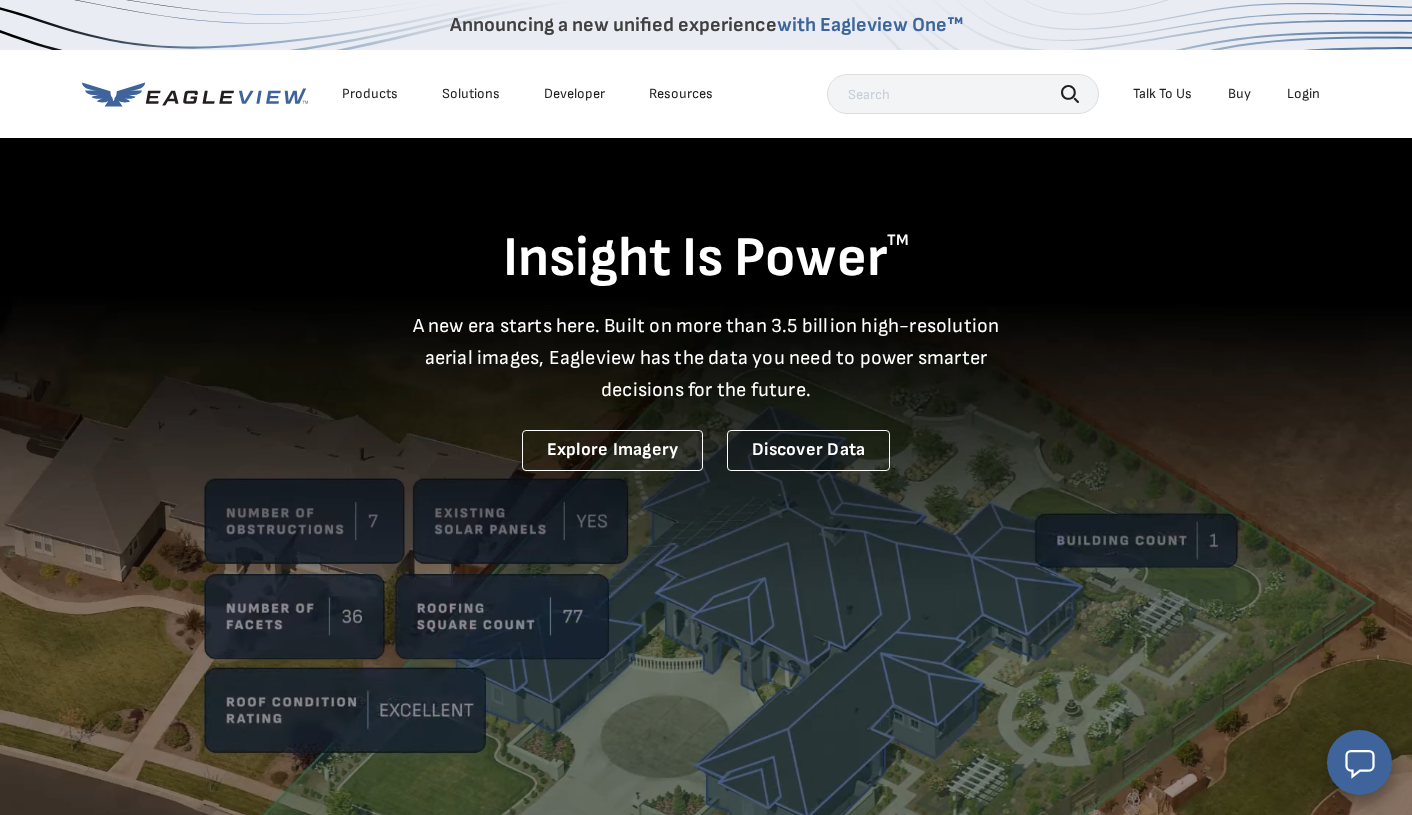 click on "Login" at bounding box center (1303, 94) 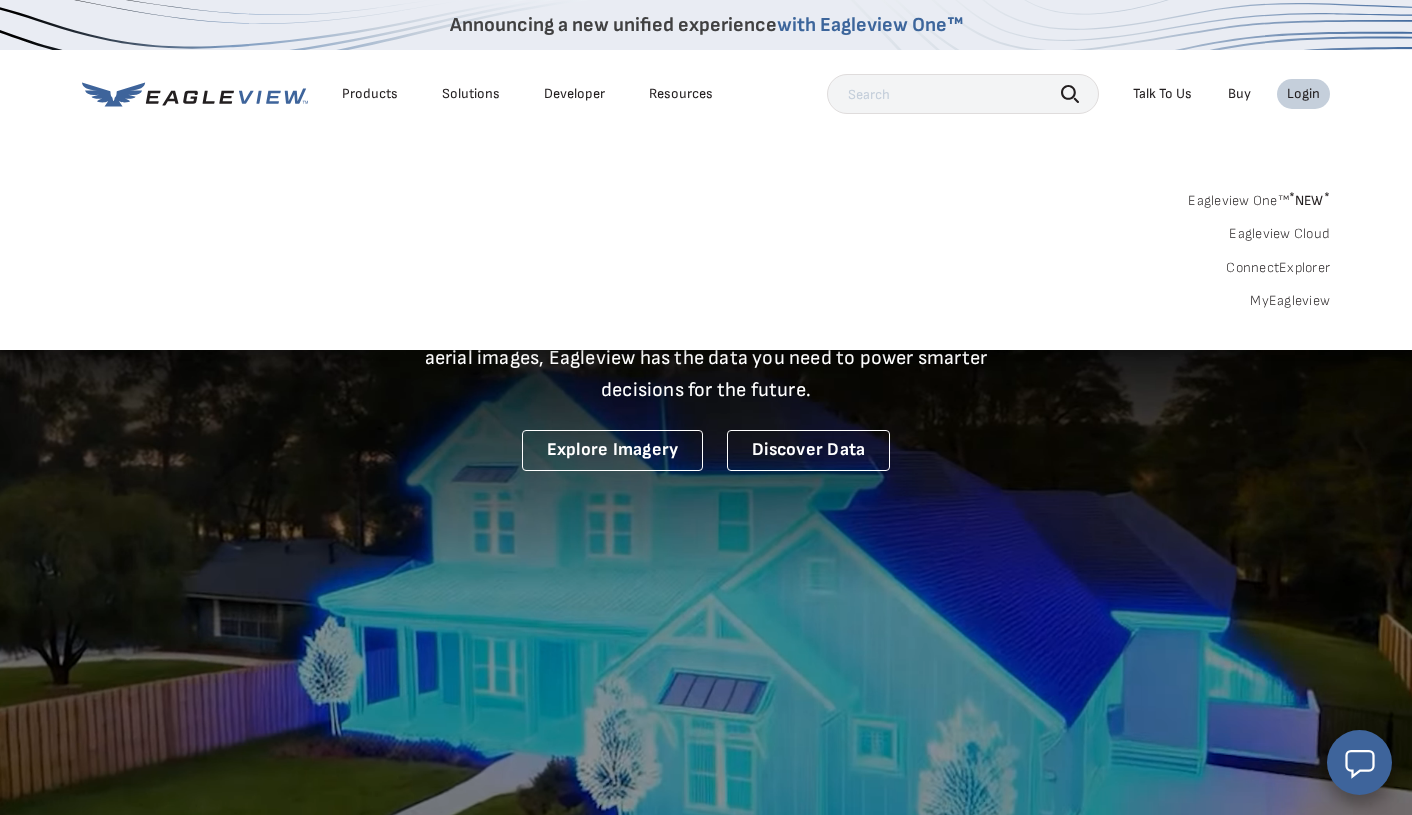 click on "Login" at bounding box center [1303, 94] 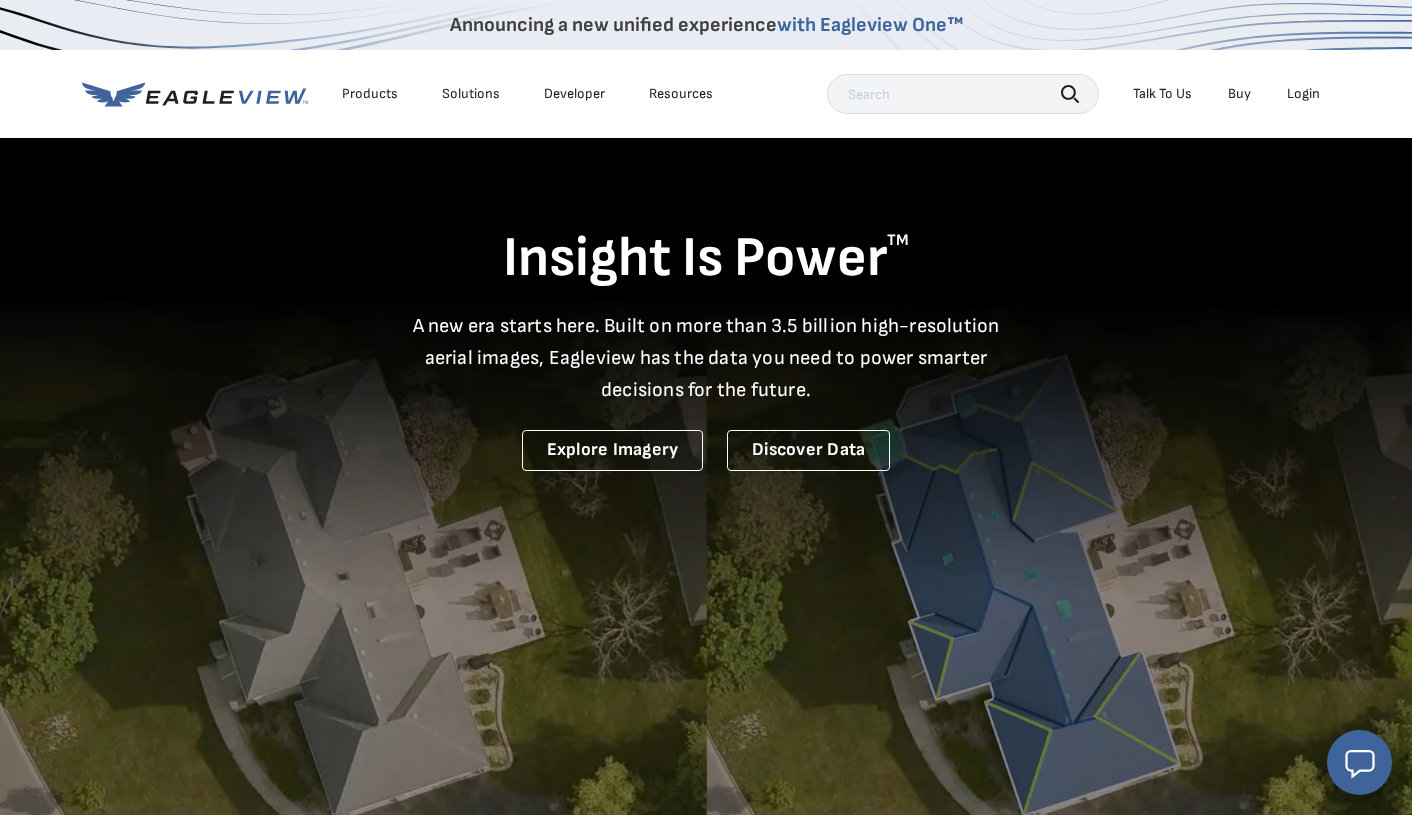 click on "Login" at bounding box center (1303, 94) 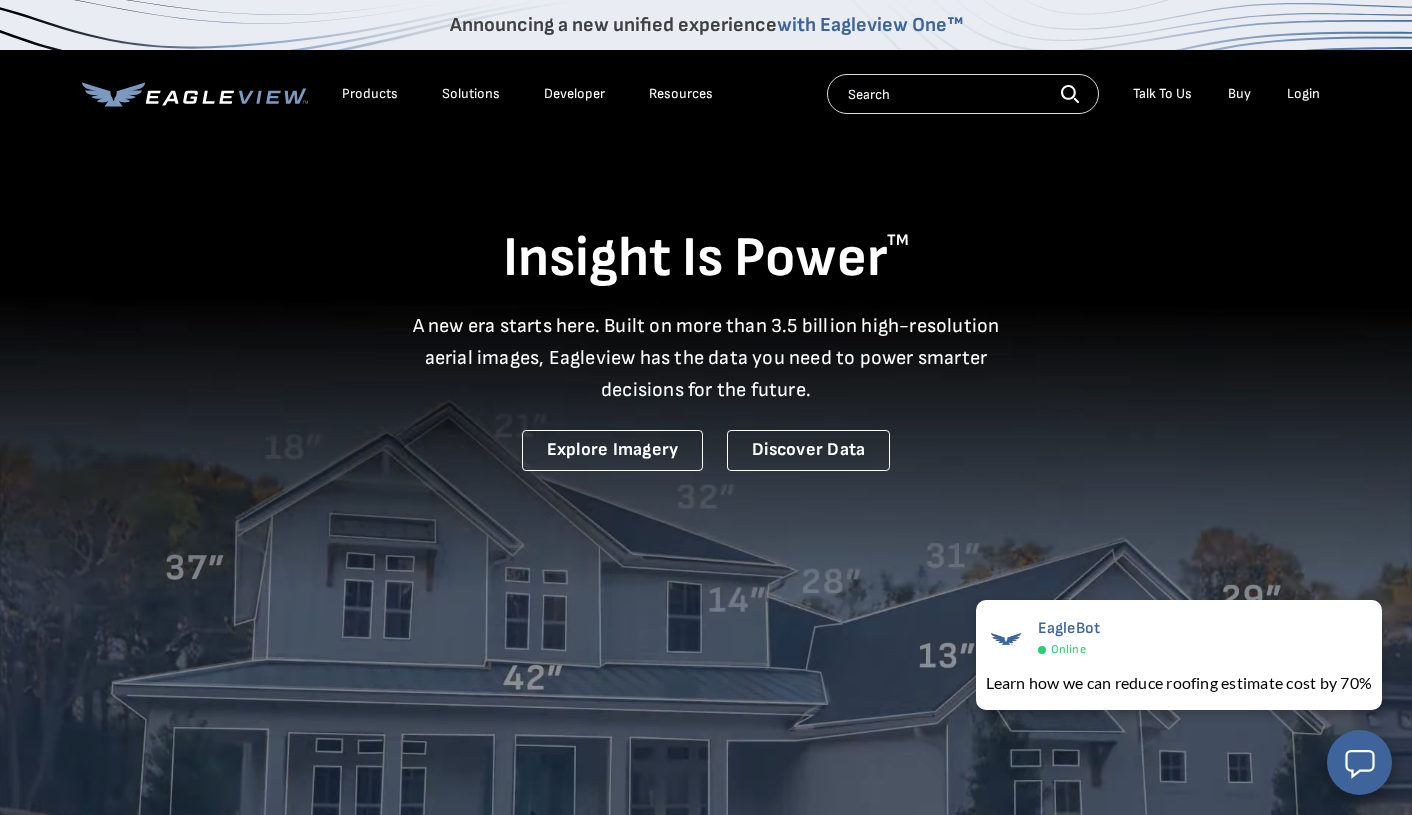 scroll, scrollTop: 0, scrollLeft: 0, axis: both 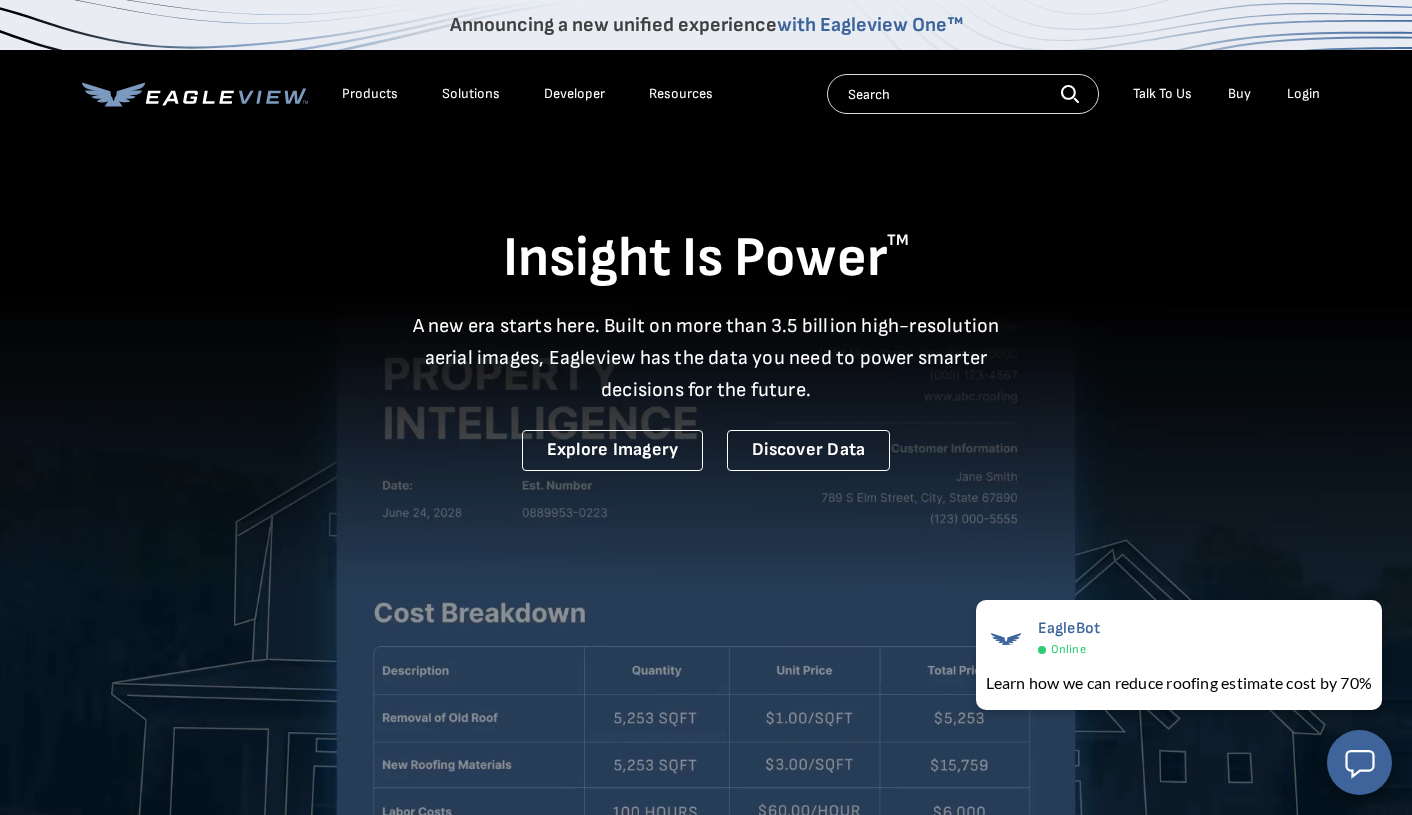 click on "Login" at bounding box center (1303, 94) 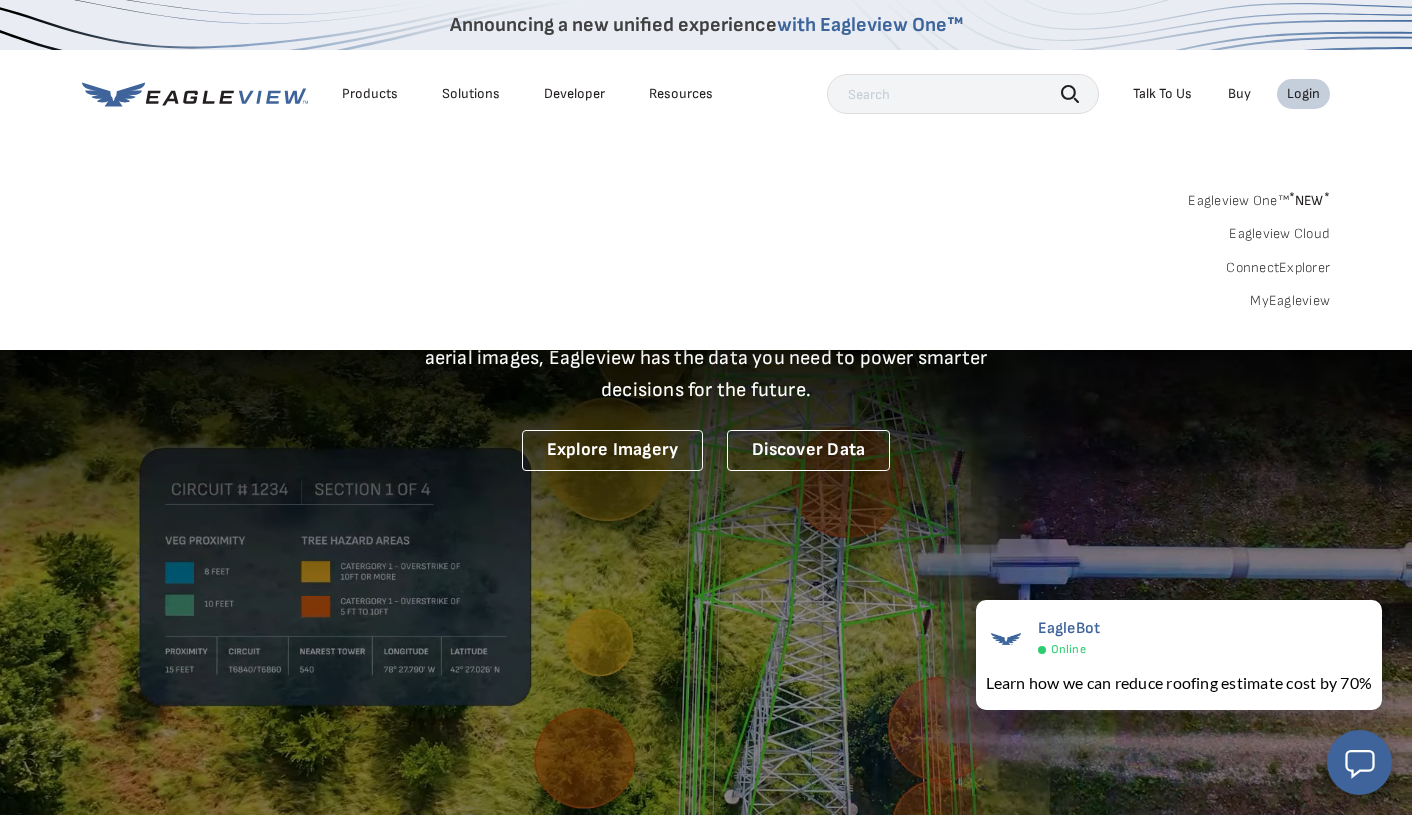 click on "Eagleview Cloud" at bounding box center (1279, 234) 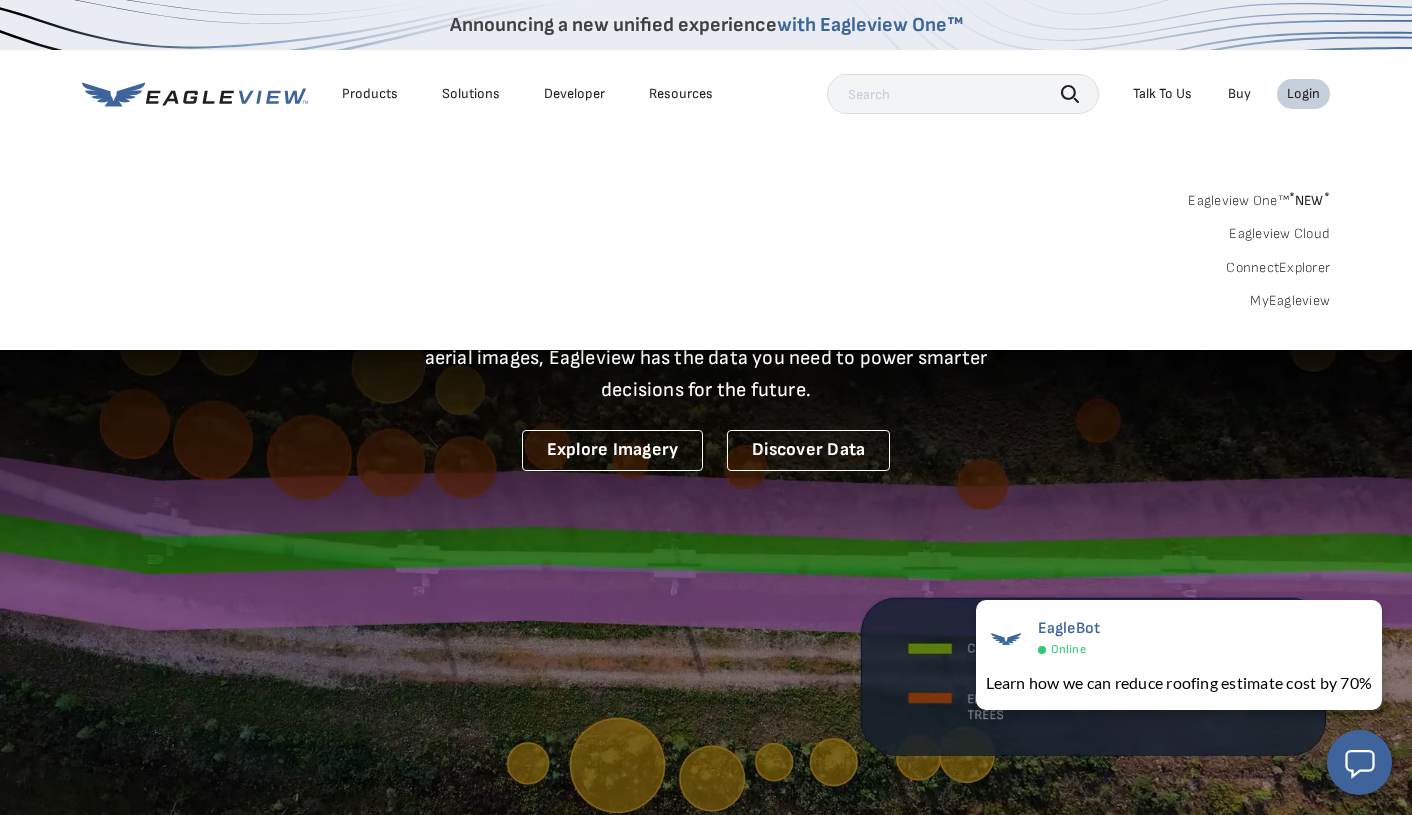 click on "MyEagleview" at bounding box center [1290, 301] 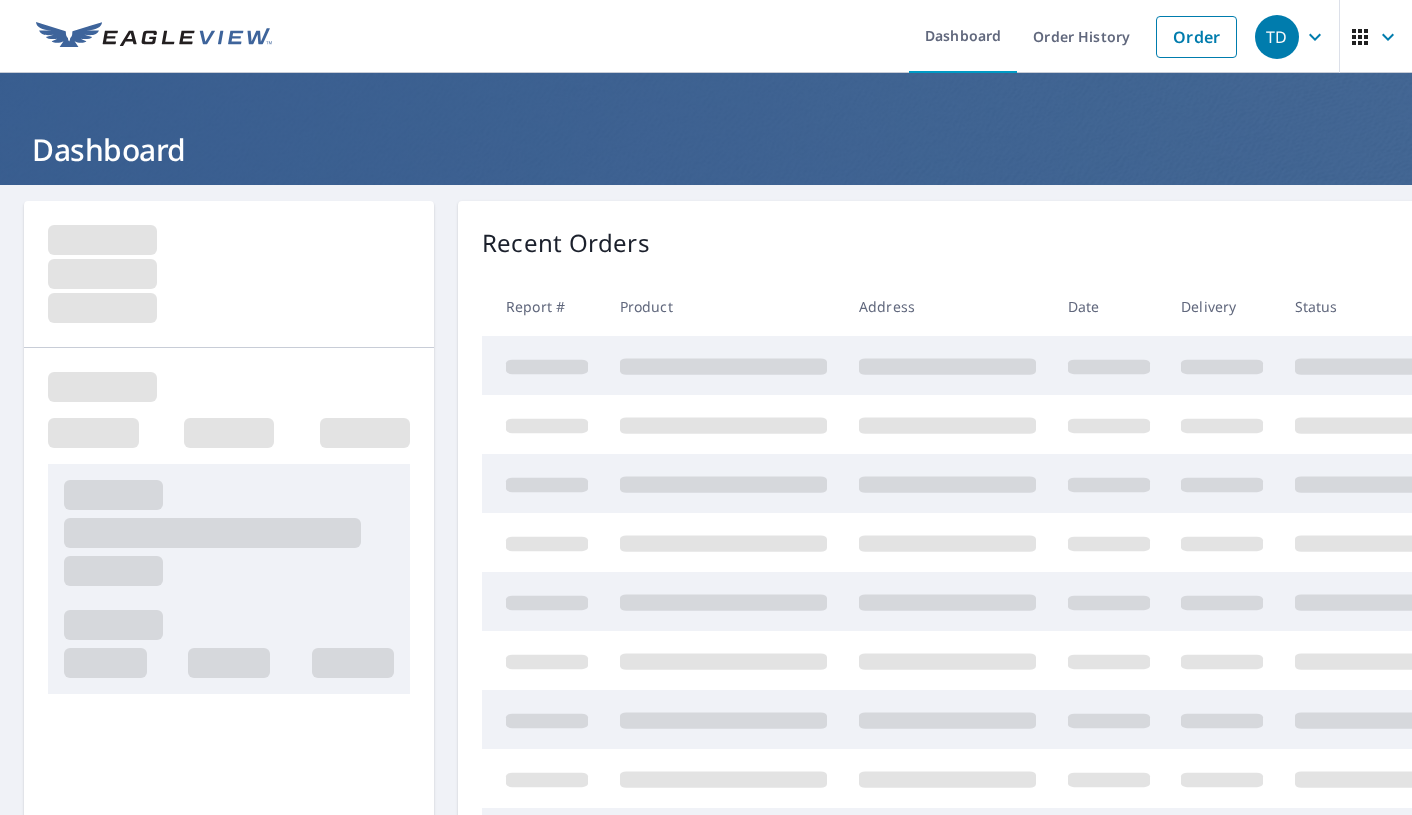 scroll, scrollTop: 0, scrollLeft: 0, axis: both 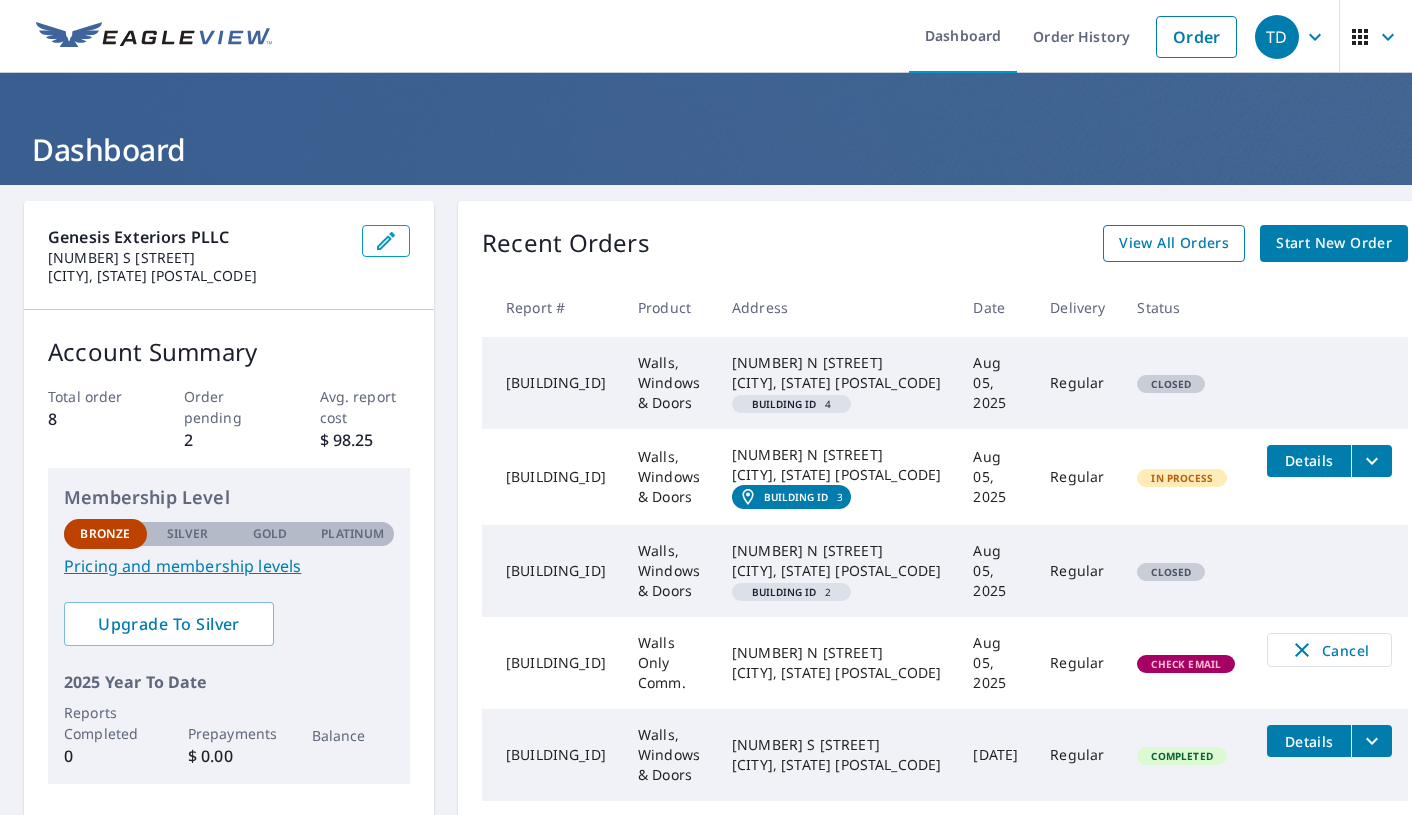 click on "View All Orders" at bounding box center [1174, 243] 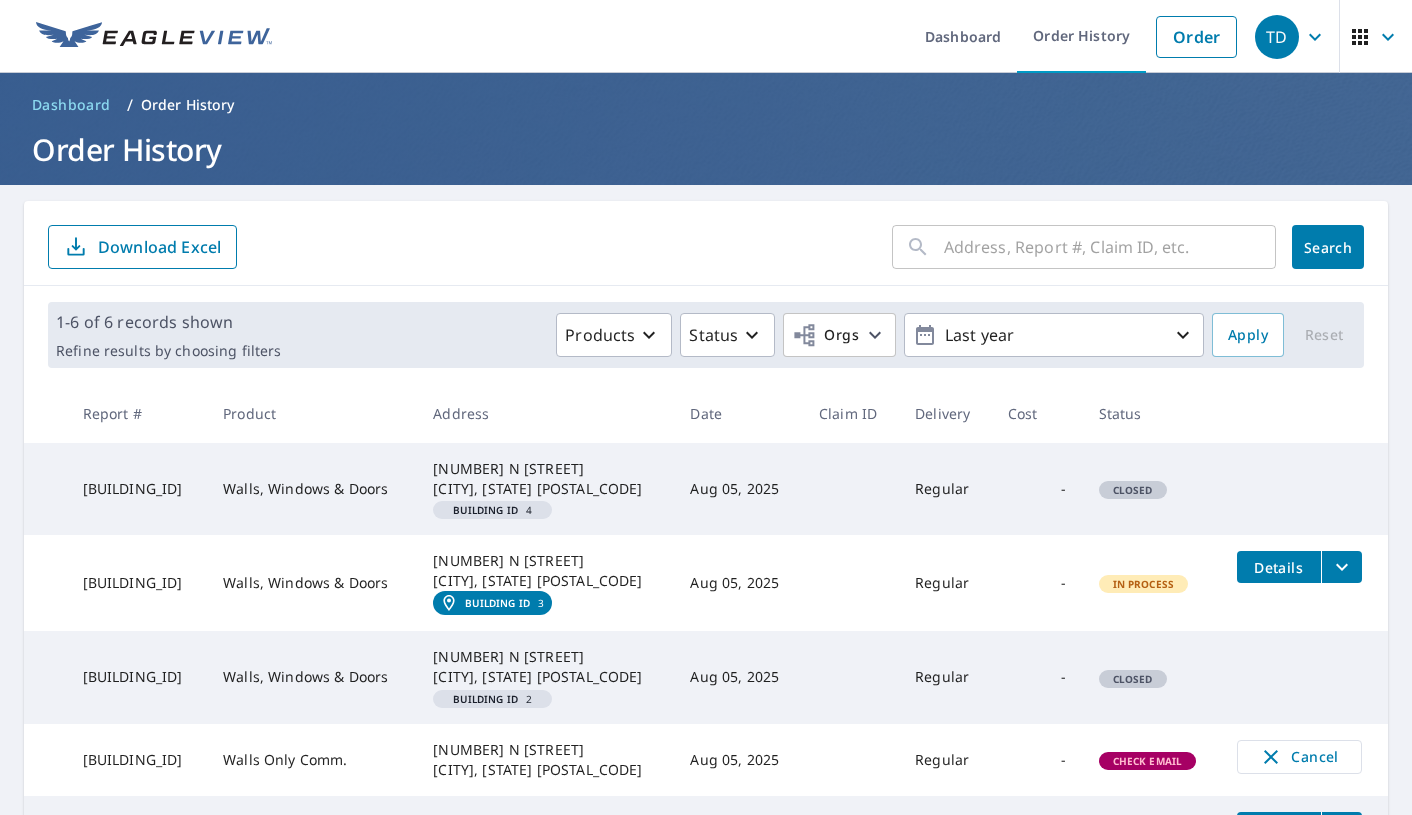 click on "Closed" at bounding box center (1133, 490) 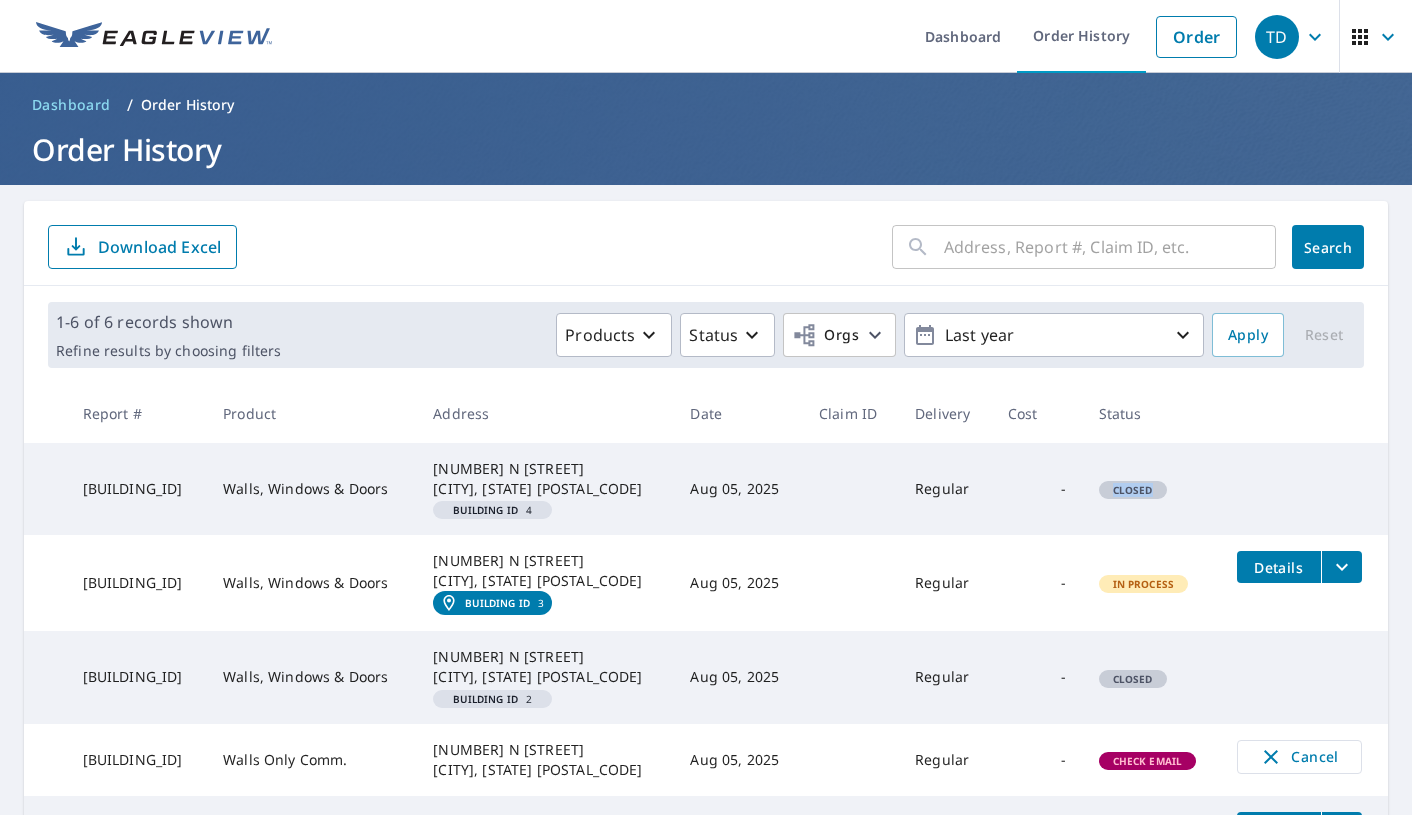 click on "Closed" at bounding box center (1133, 490) 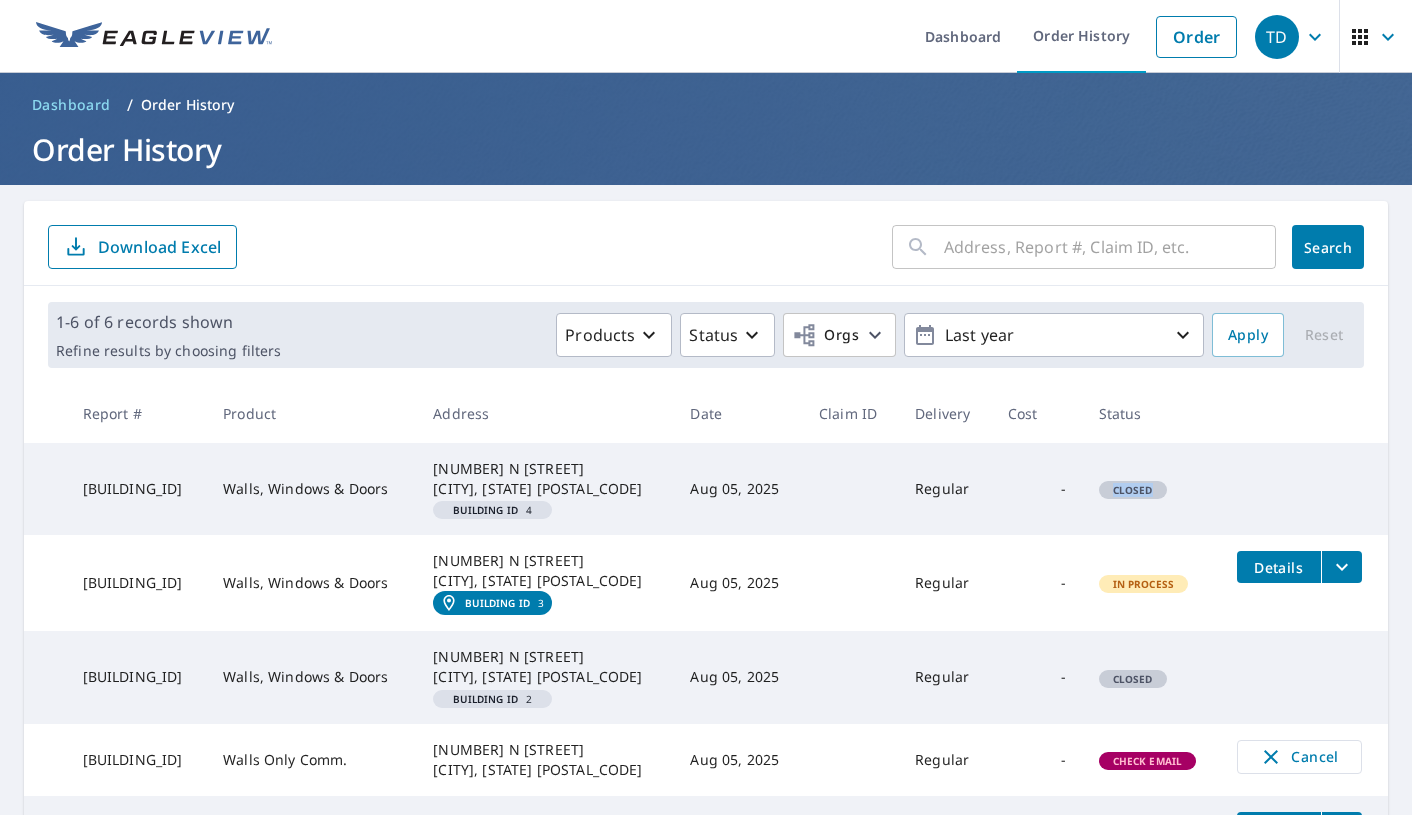 scroll, scrollTop: 0, scrollLeft: 0, axis: both 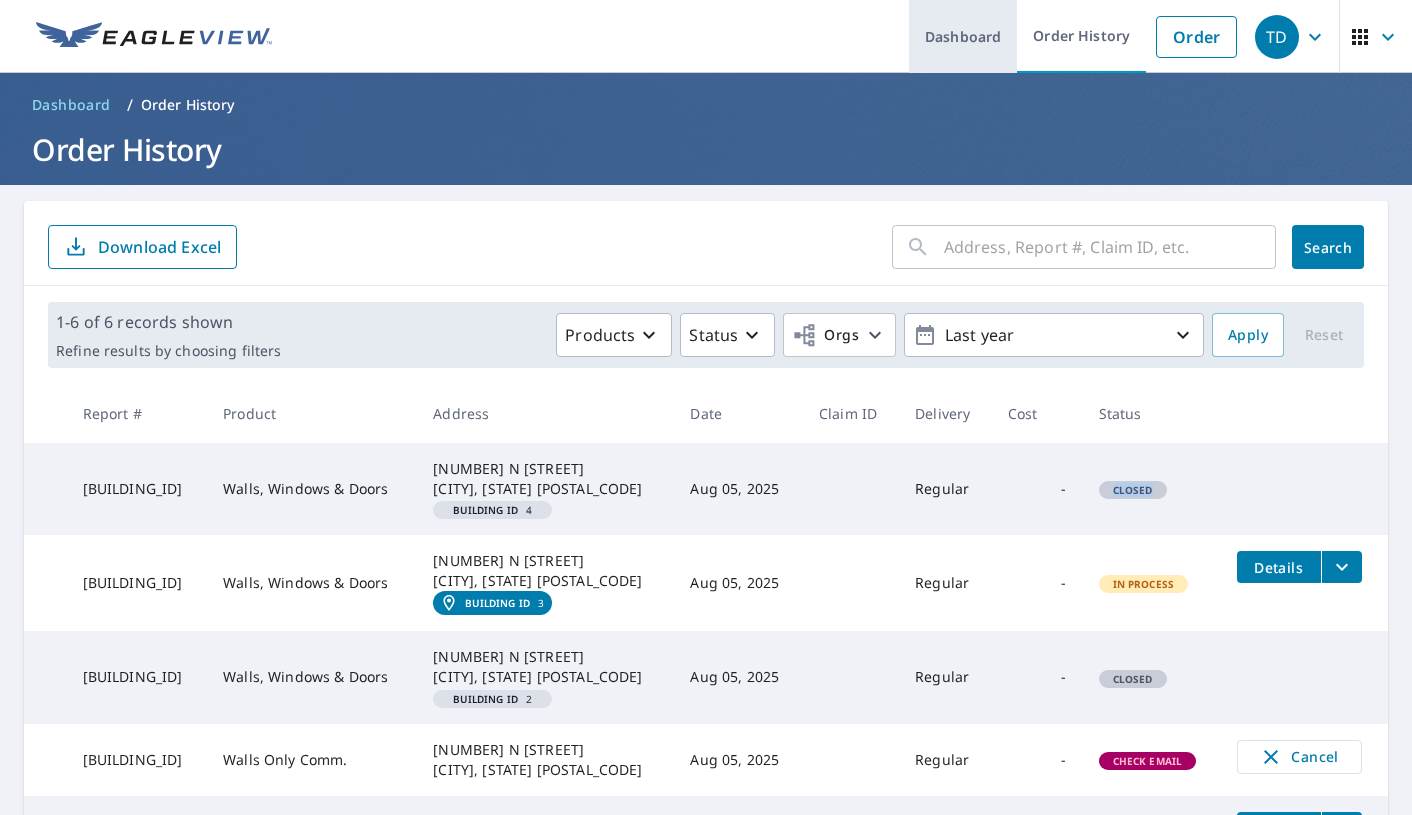 click on "Dashboard" at bounding box center (963, 36) 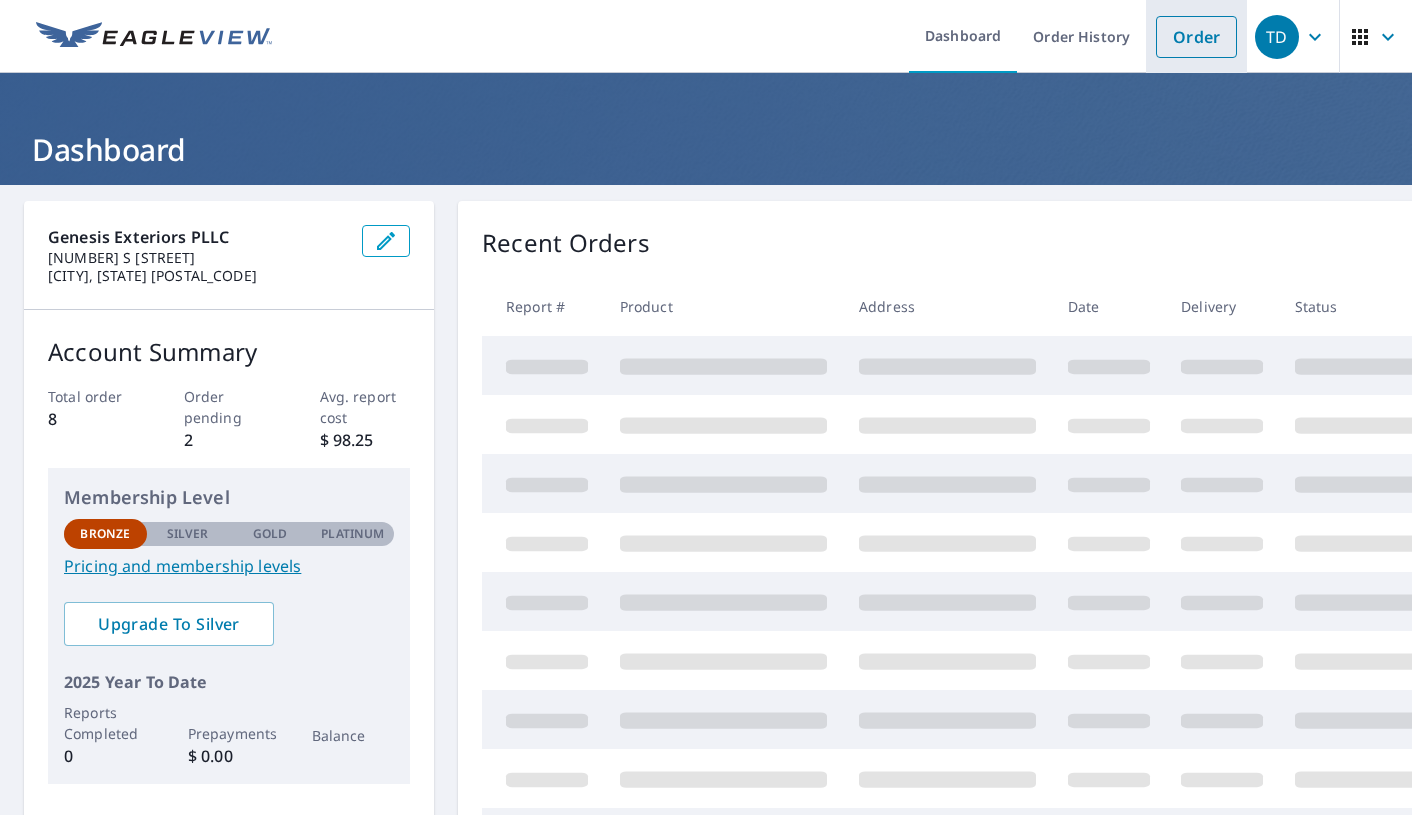 click on "Order" at bounding box center (1196, 37) 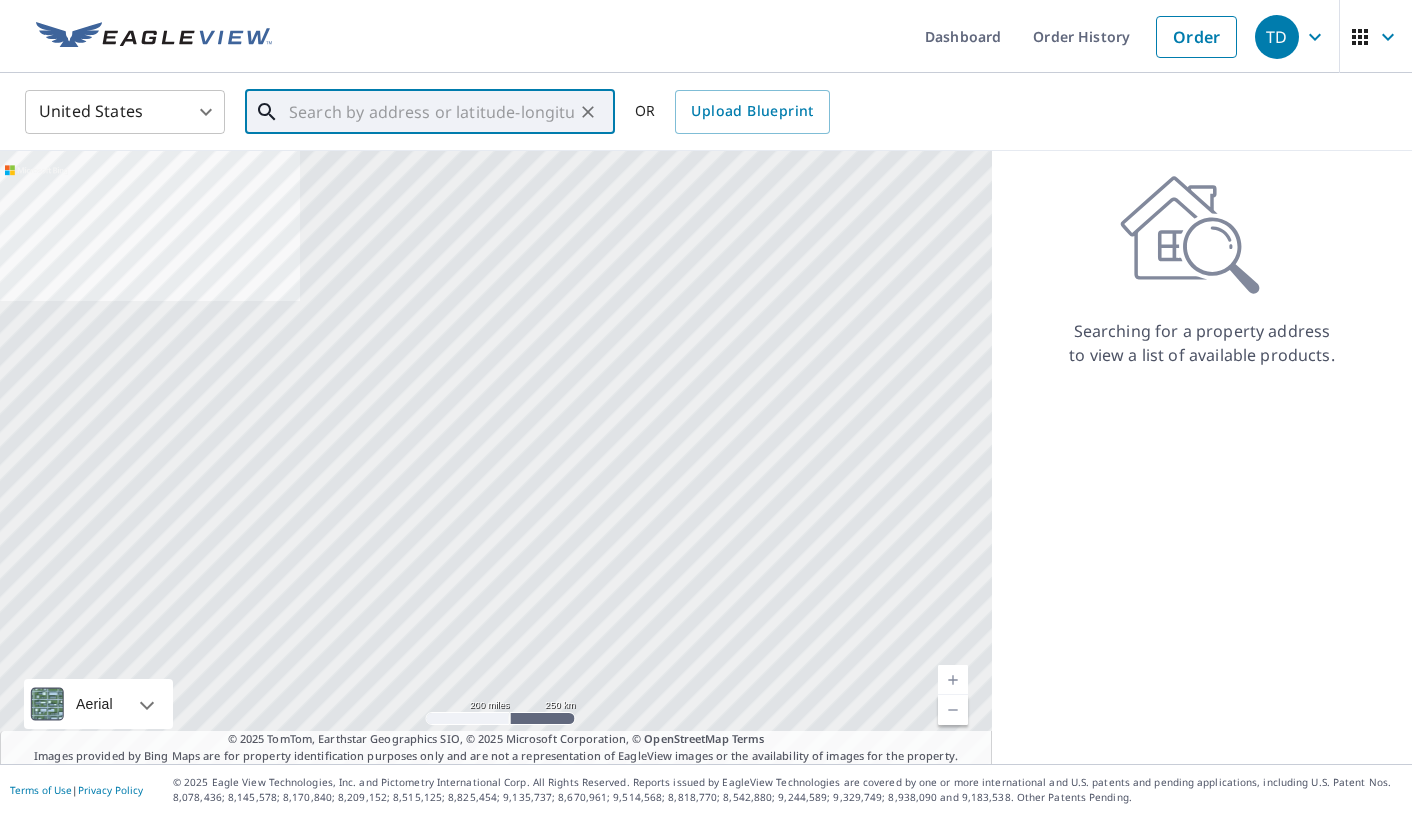click at bounding box center [431, 112] 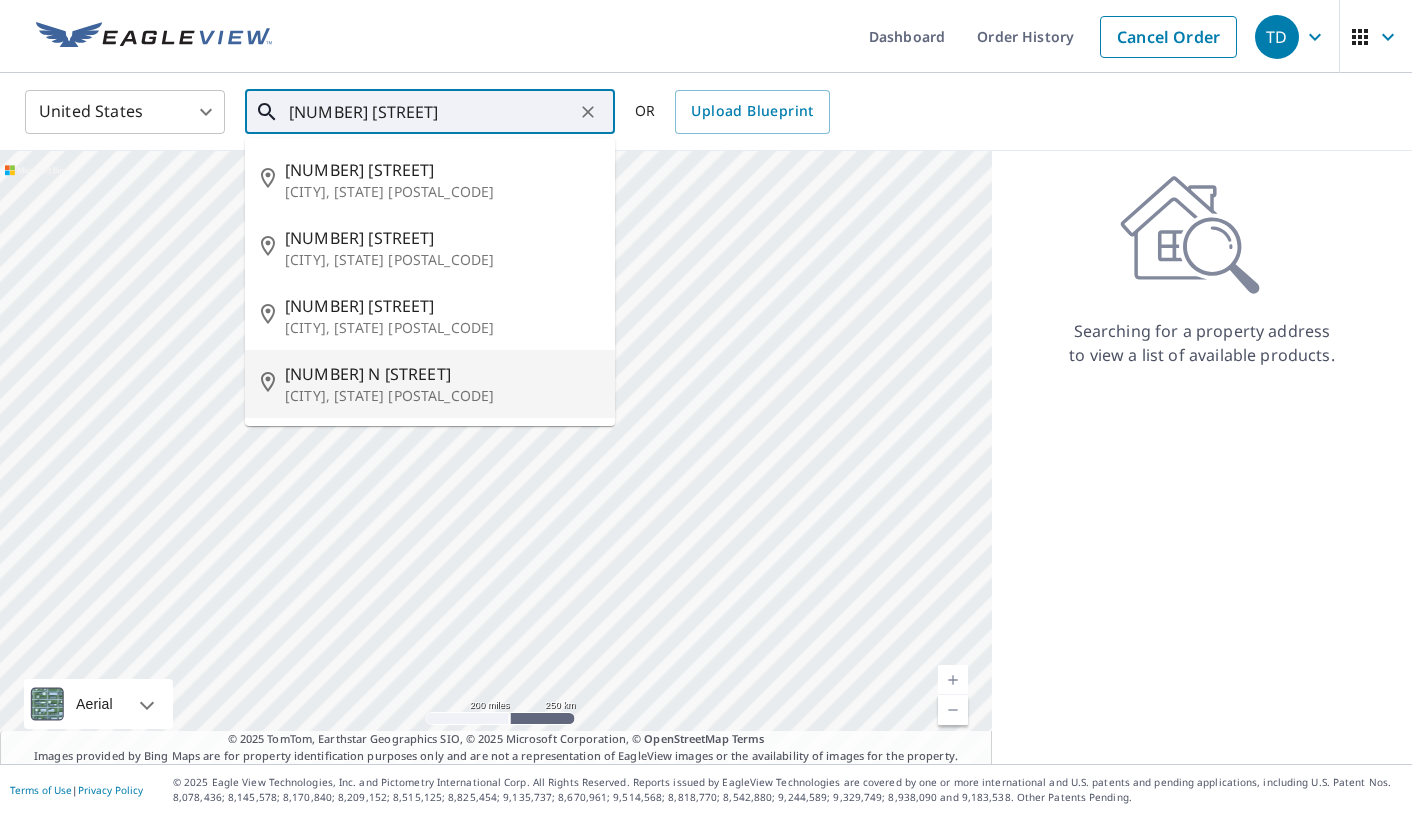 click on "[CITY], [STATE] [POSTAL_CODE]" at bounding box center (442, 396) 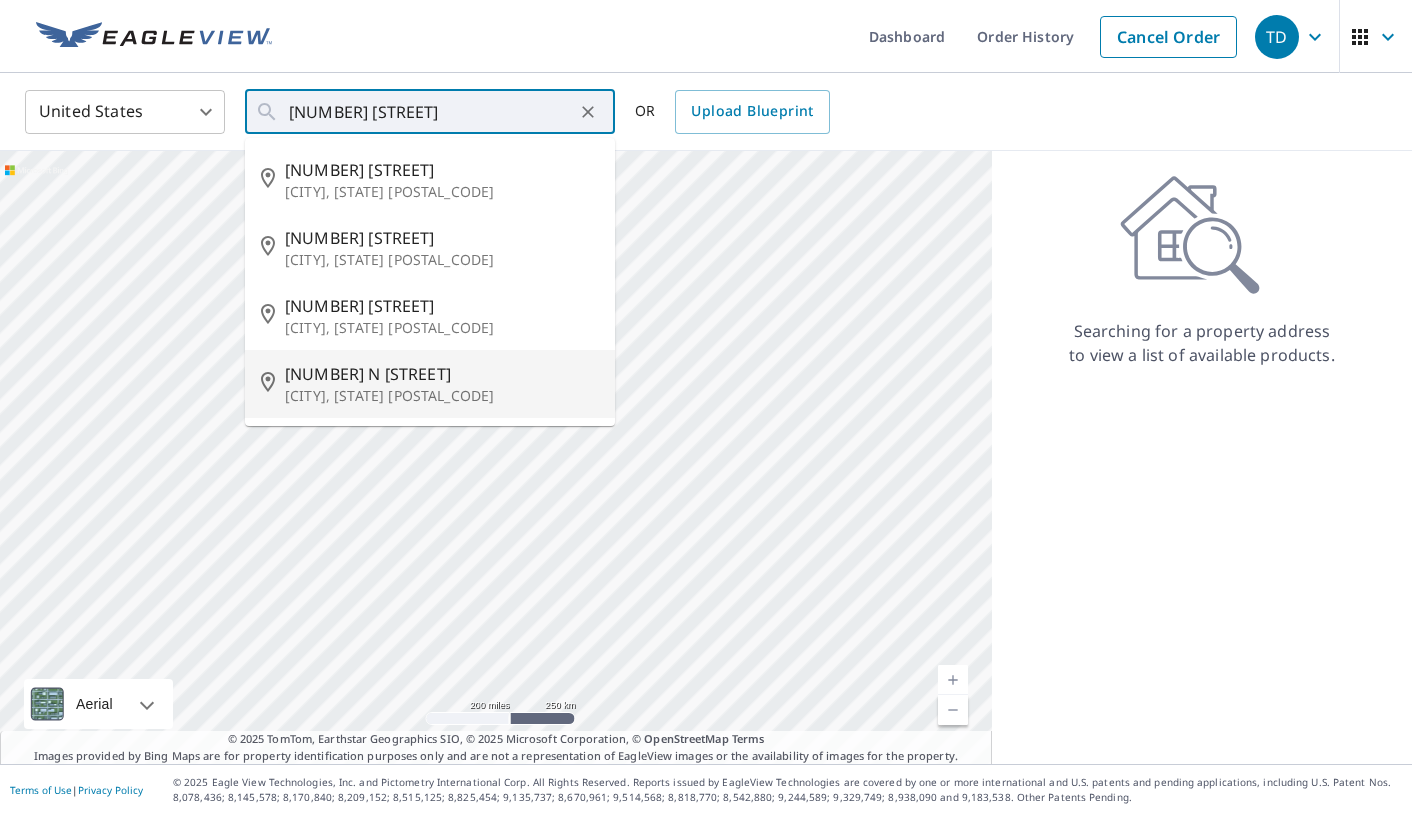 type on "[NUMBER] N [STREET] [CITY], [STATE] [POSTAL_CODE]" 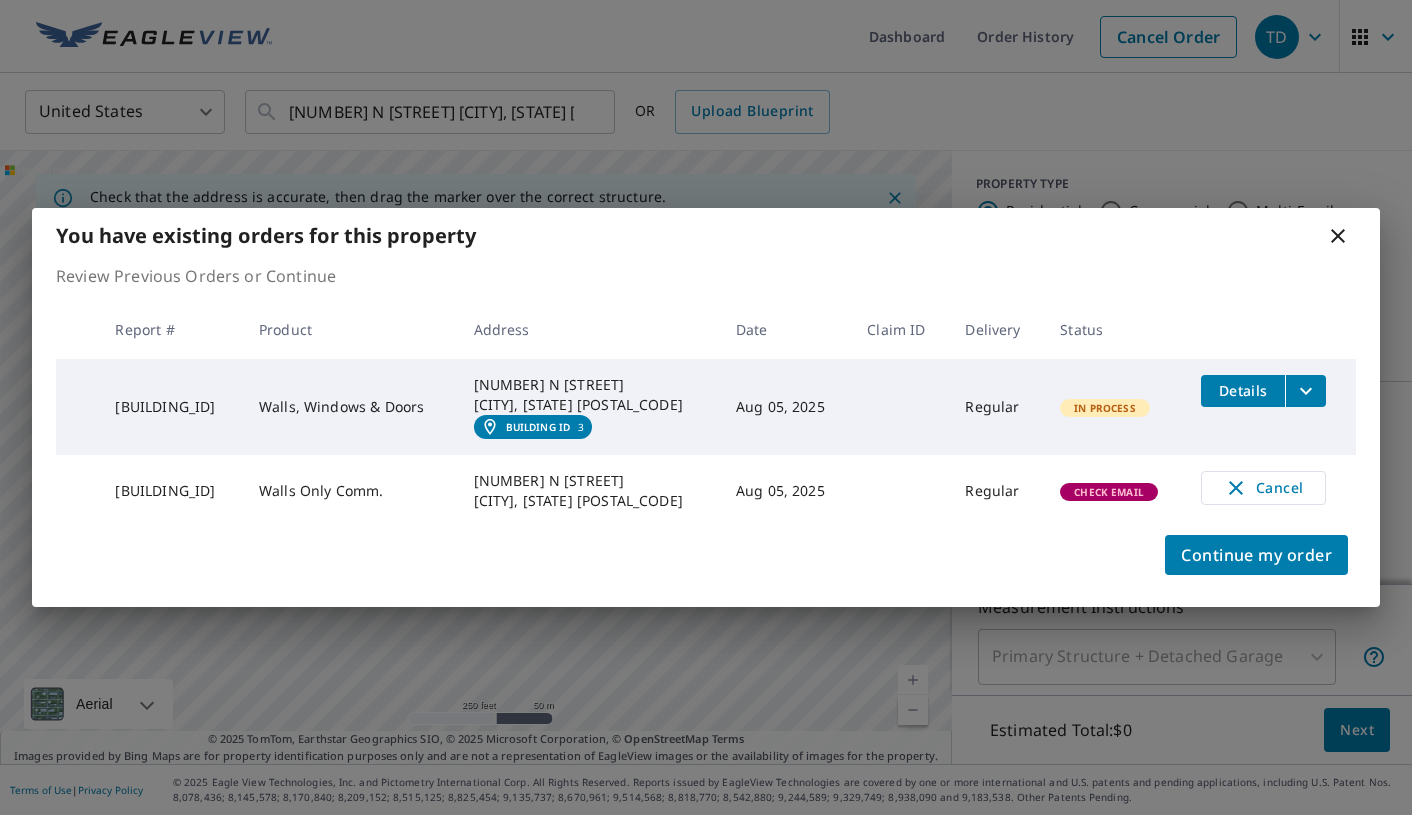 click 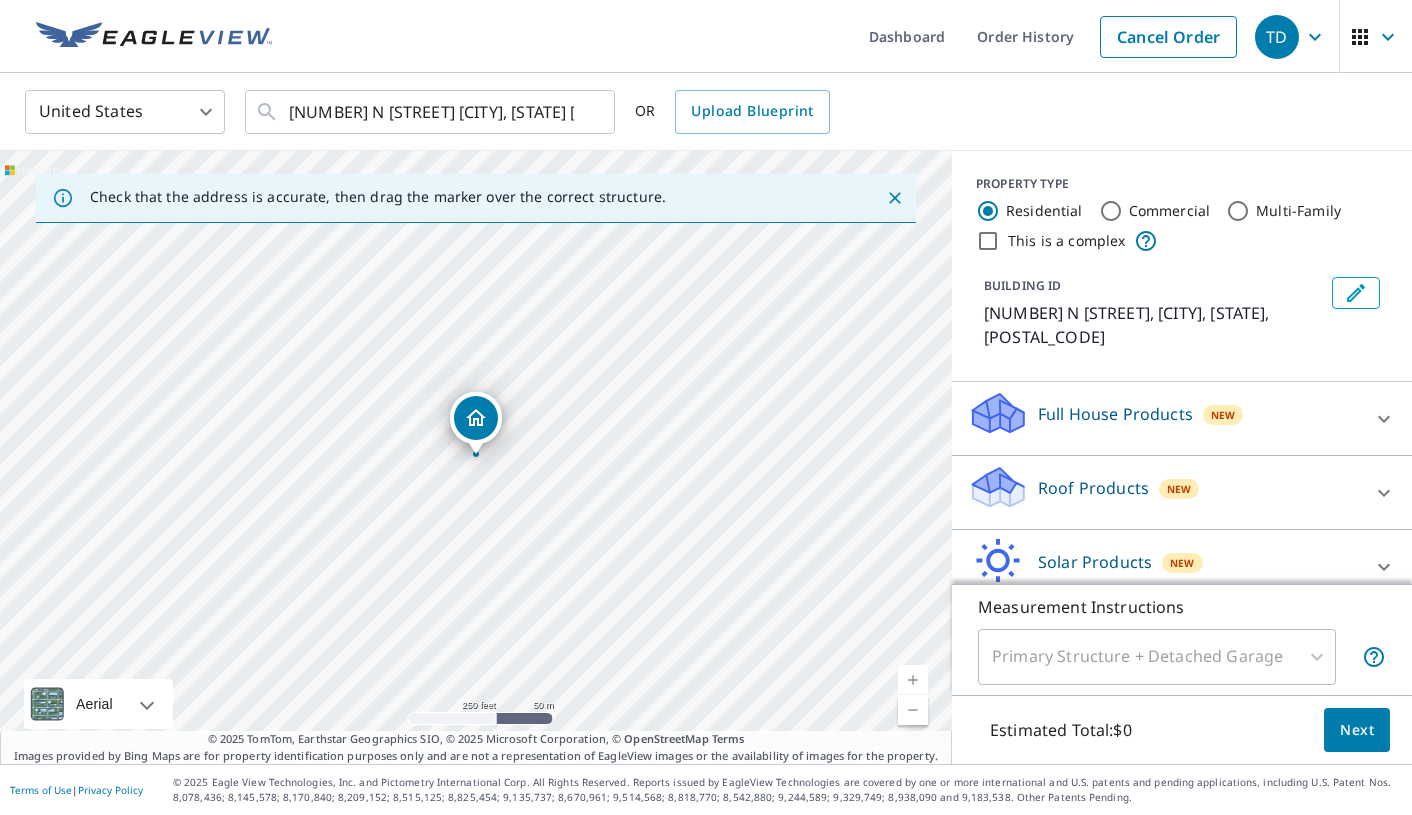 click on "This is a complex" at bounding box center (988, 241) 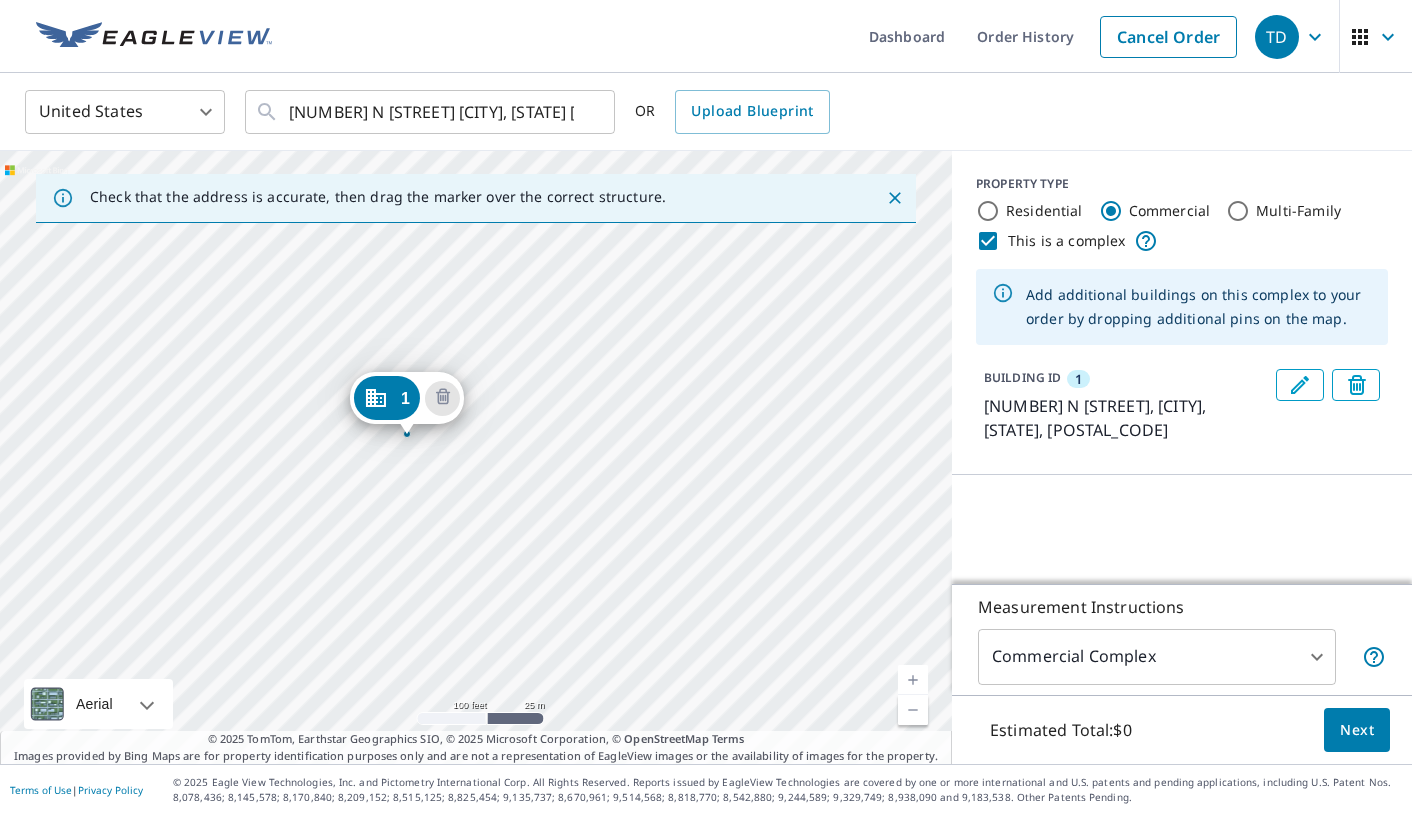 click on "[NUMBER] [NUMBER] N [STREET] [CITY], [STATE] [POSTAL_CODE]" at bounding box center (476, 457) 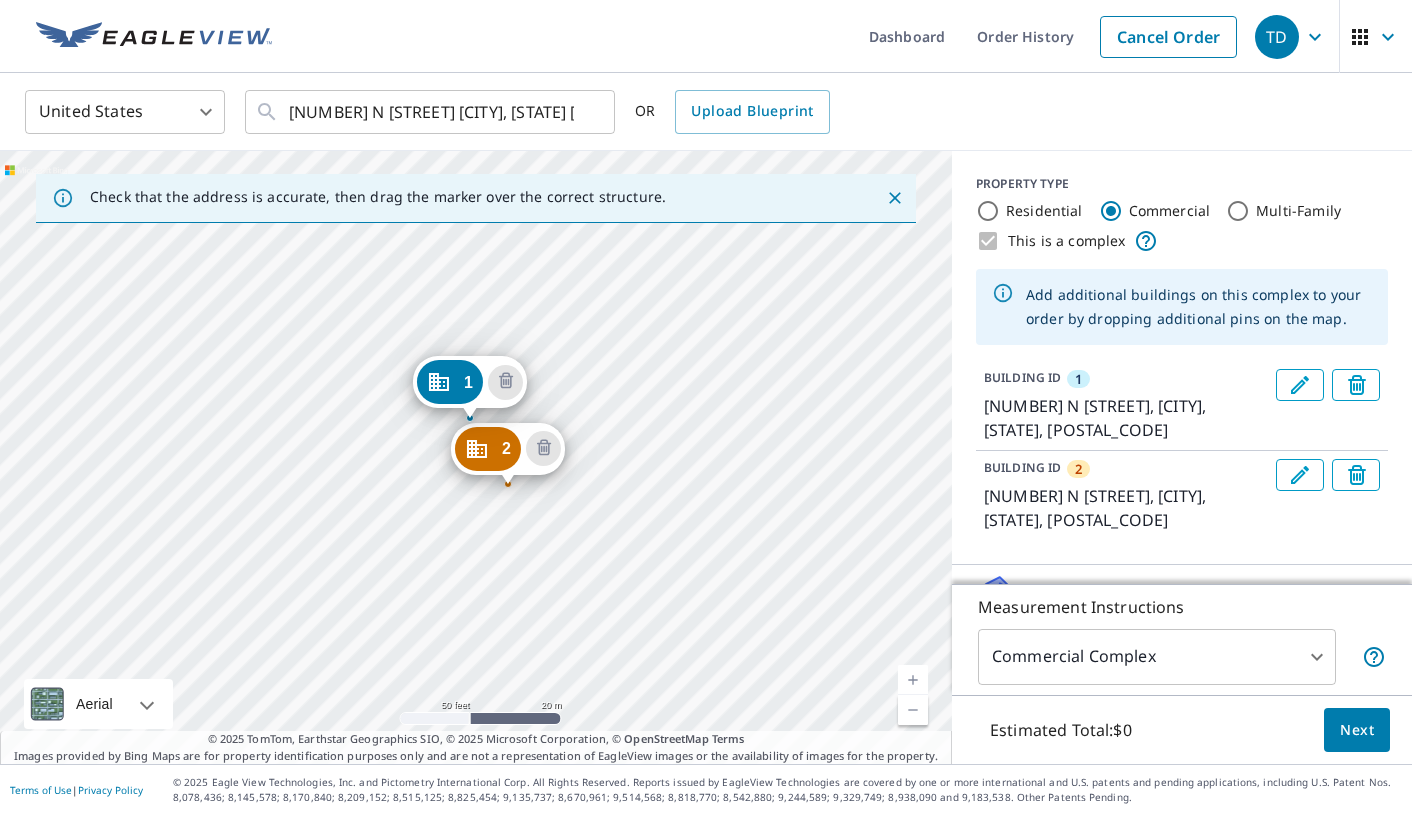click on "[NUMBER] [NUMBER] N [STREET] [CITY], [STATE] [POSTAL_CODE] [NUMBER] [NUMBER] N [STREET]
[CITY], [STATE] [POSTAL_CODE]" at bounding box center [476, 457] 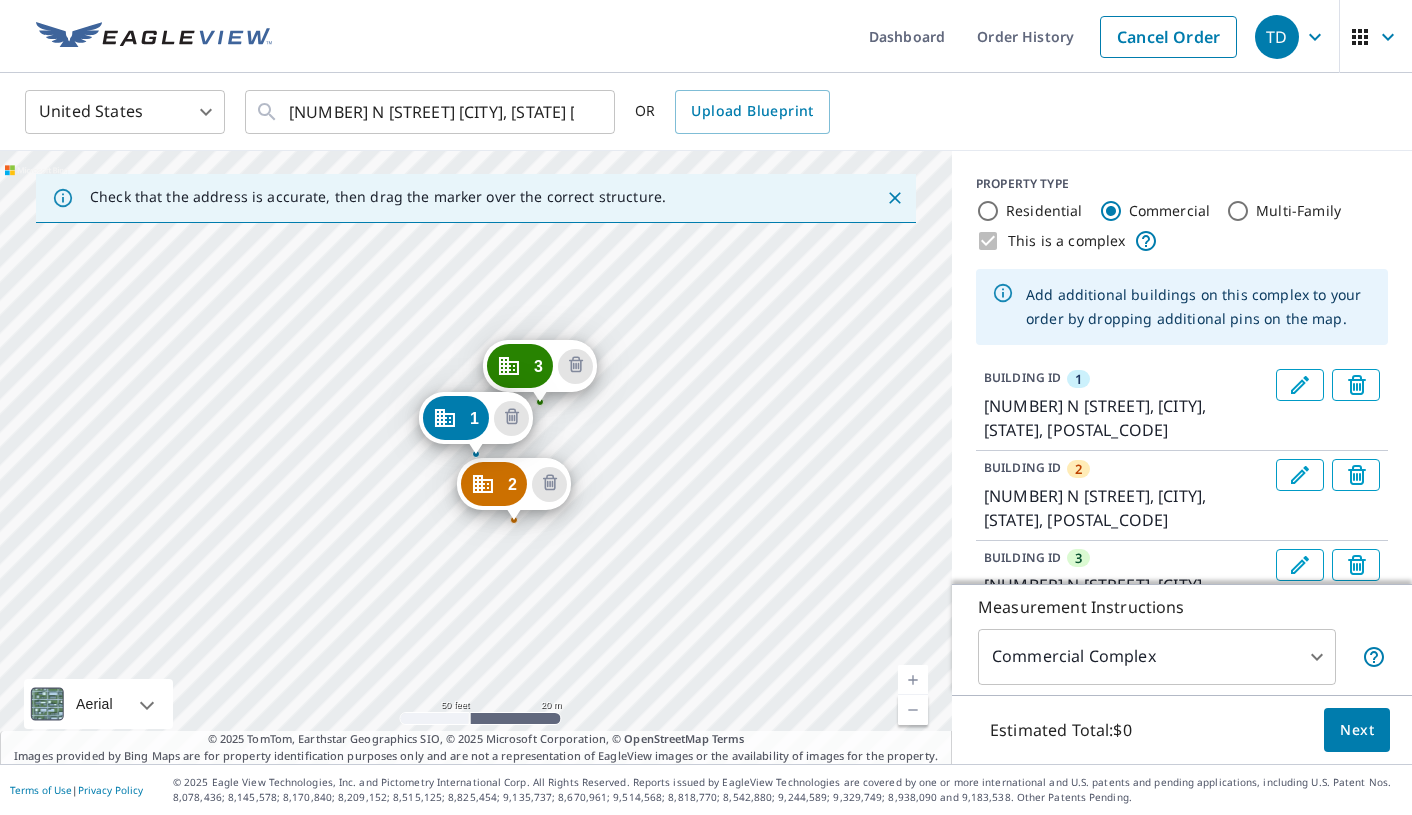 click on "[NUMBER] [NUMBER] N [STREET] [CITY], [STATE] [POSTAL_CODE] [NUMBER] [NUMBER] N [STREET] [CITY], [STATE] [POSTAL_CODE] [NUMBER] [NUMBER] N [STREET] [CITY], [STATE] [POSTAL_CODE]" at bounding box center (476, 457) 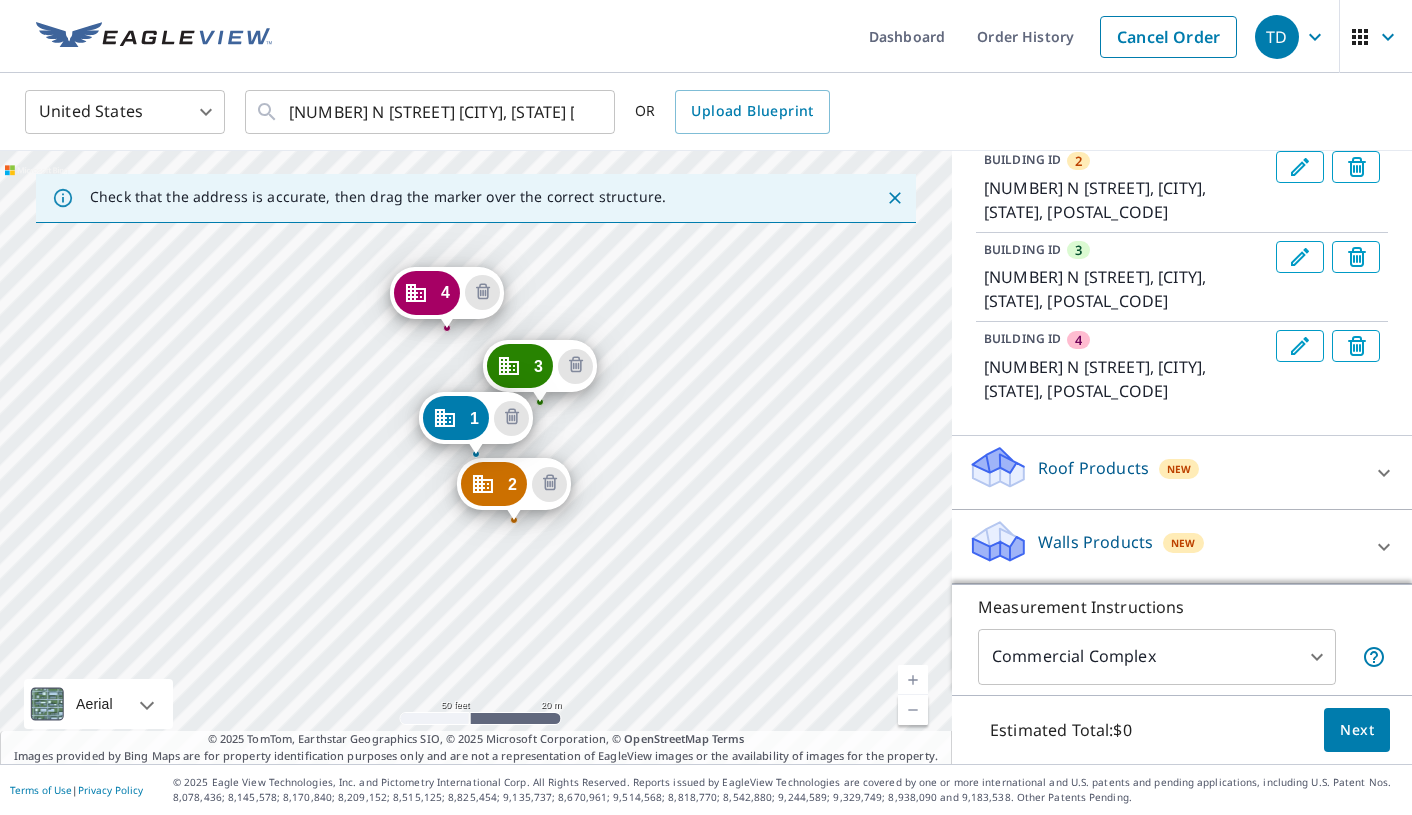 click at bounding box center [1384, 547] 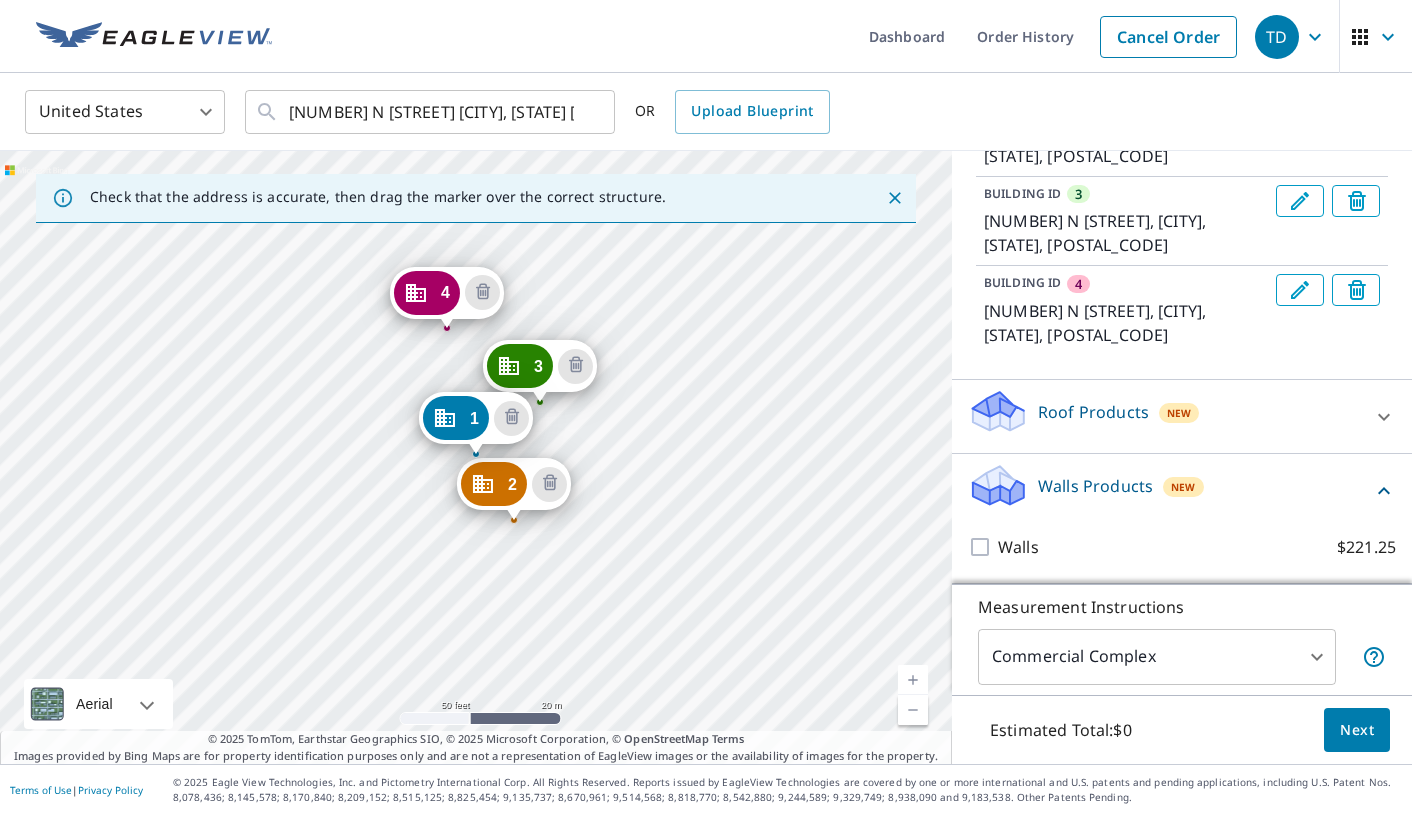 scroll, scrollTop: 364, scrollLeft: 0, axis: vertical 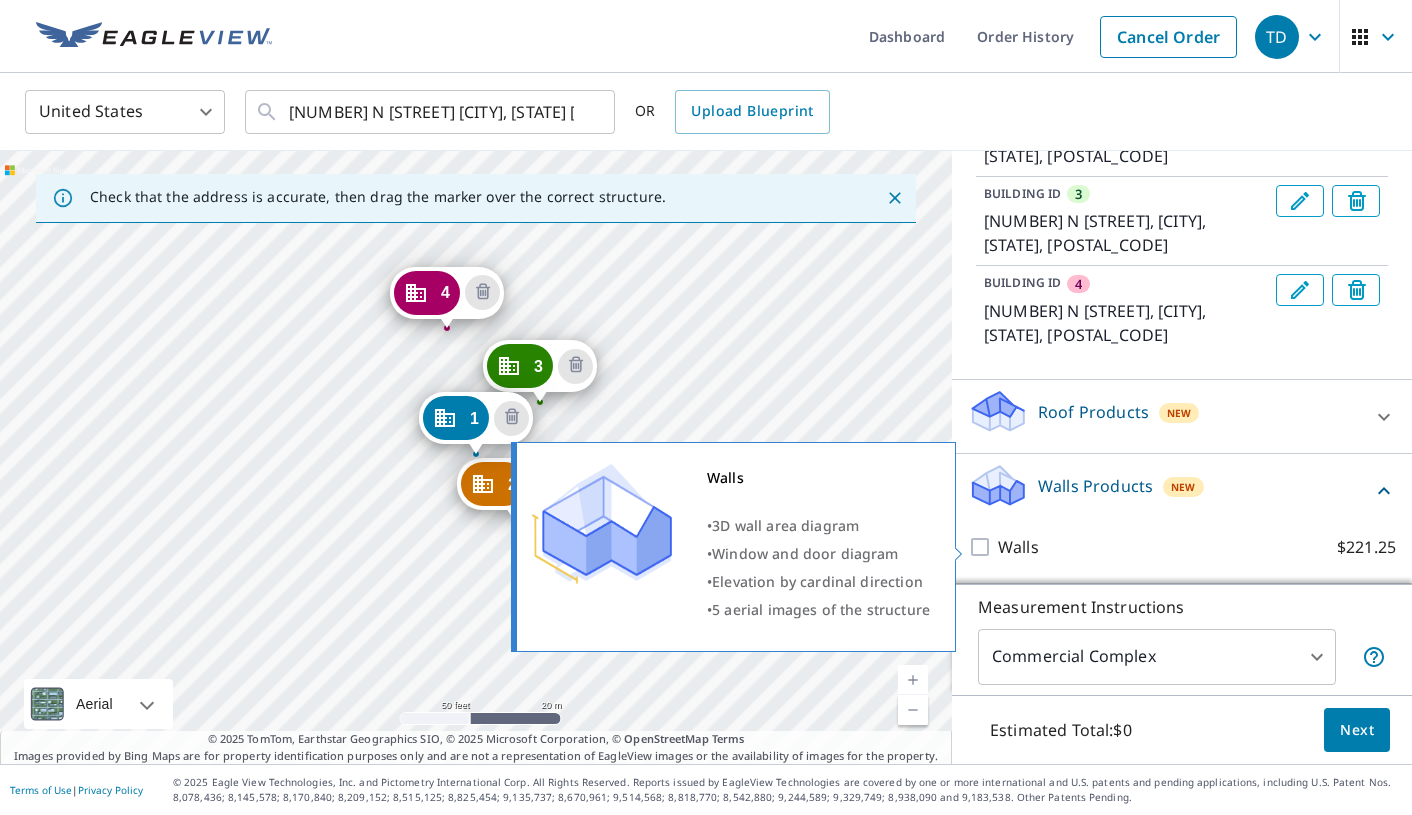 click on "Walls $221.25" at bounding box center (983, 547) 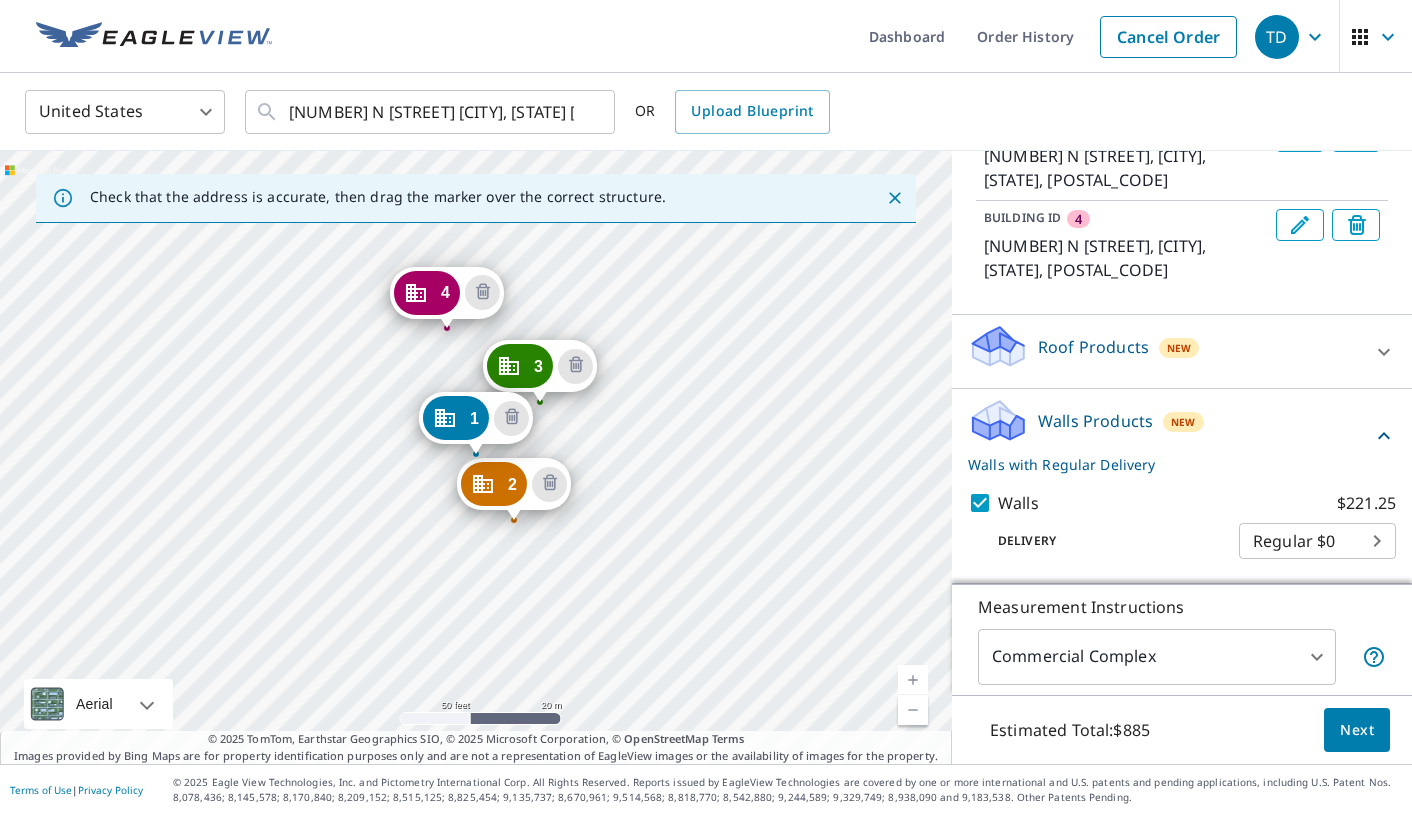 scroll, scrollTop: 429, scrollLeft: 0, axis: vertical 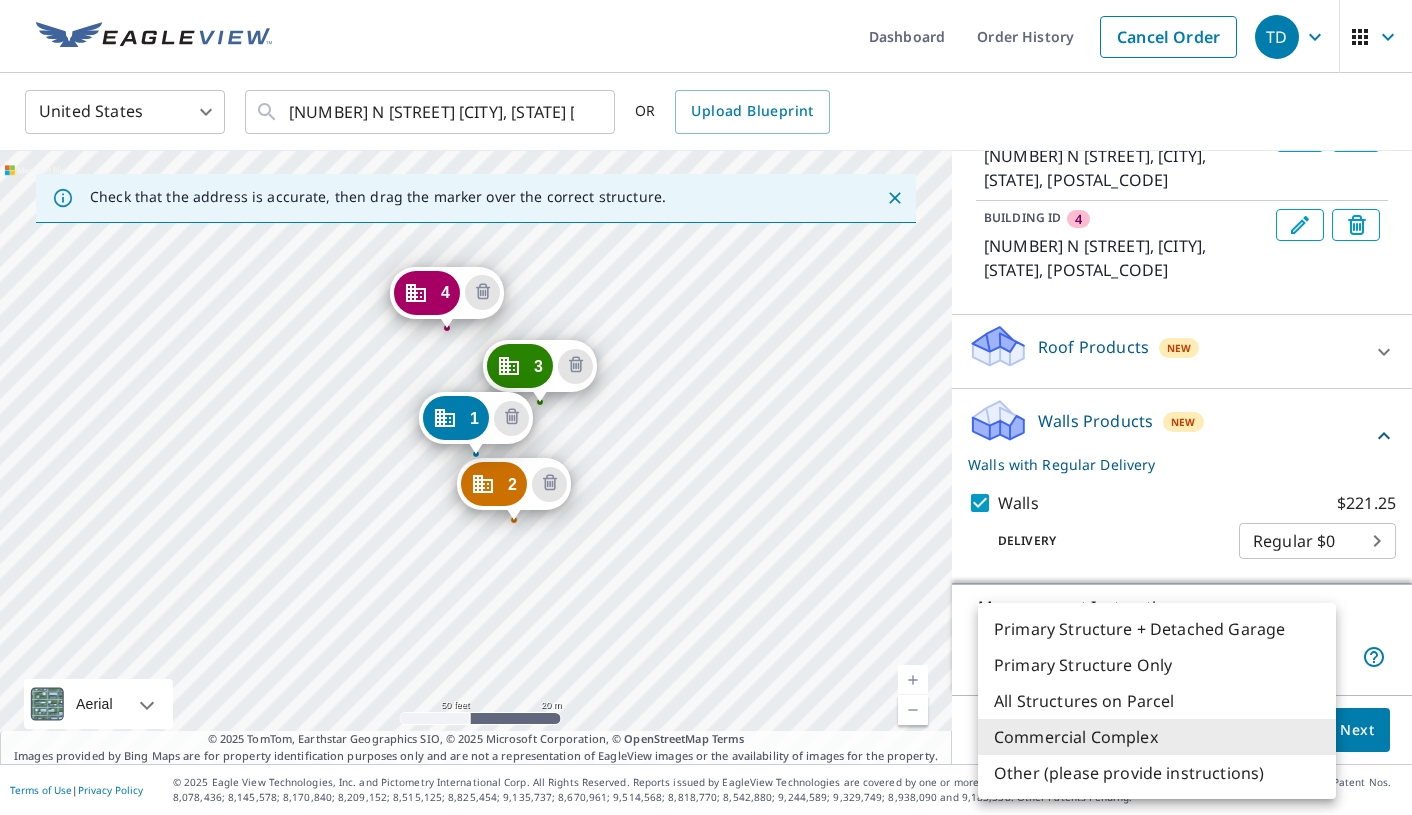 click on "TD TD
Dashboard Order History Cancel Order TD United States US ​ [NUMBER] N [STREET] [CITY], [STATE] [POSTAL_CODE] ​ OR Upload Blueprint Check that the address is accurate, then drag the marker over the correct structure. [NUMBER] [NUMBER] N [STREET] [CITY], [STATE] [POSTAL_CODE] [NUMBER] [NUMBER] N [STREET] [CITY], [STATE] [POSTAL_CODE] [NUMBER] [NUMBER] N [STREET] [CITY], [STATE] [POSTAL_CODE] [NUMBER] [NUMBER] N [STREET] [CITY], [STATE] [POSTAL_CODE] [NUMBER] S [STREET]
[CITY], [STATE] [POSTAL_CODE] Oct [DAY], [YEAR] Regular $[PRICE] Completed Details [BUILDING_ID] Full House™ [NUMBER] [STREET]
[CITY], [STATE] [POSTAL_CODE] Oct [DAY], [YEAR] Regular $[PRICE] Completed Details PROPERTY TYPE Residential Commercial Multi-Family This is a complex Add additional buildings on this complex to your order by dropping additional pins on the map. [NUMBER] [NUMBER] [NUMBER] [NUMBER]" at bounding box center (706, 407) 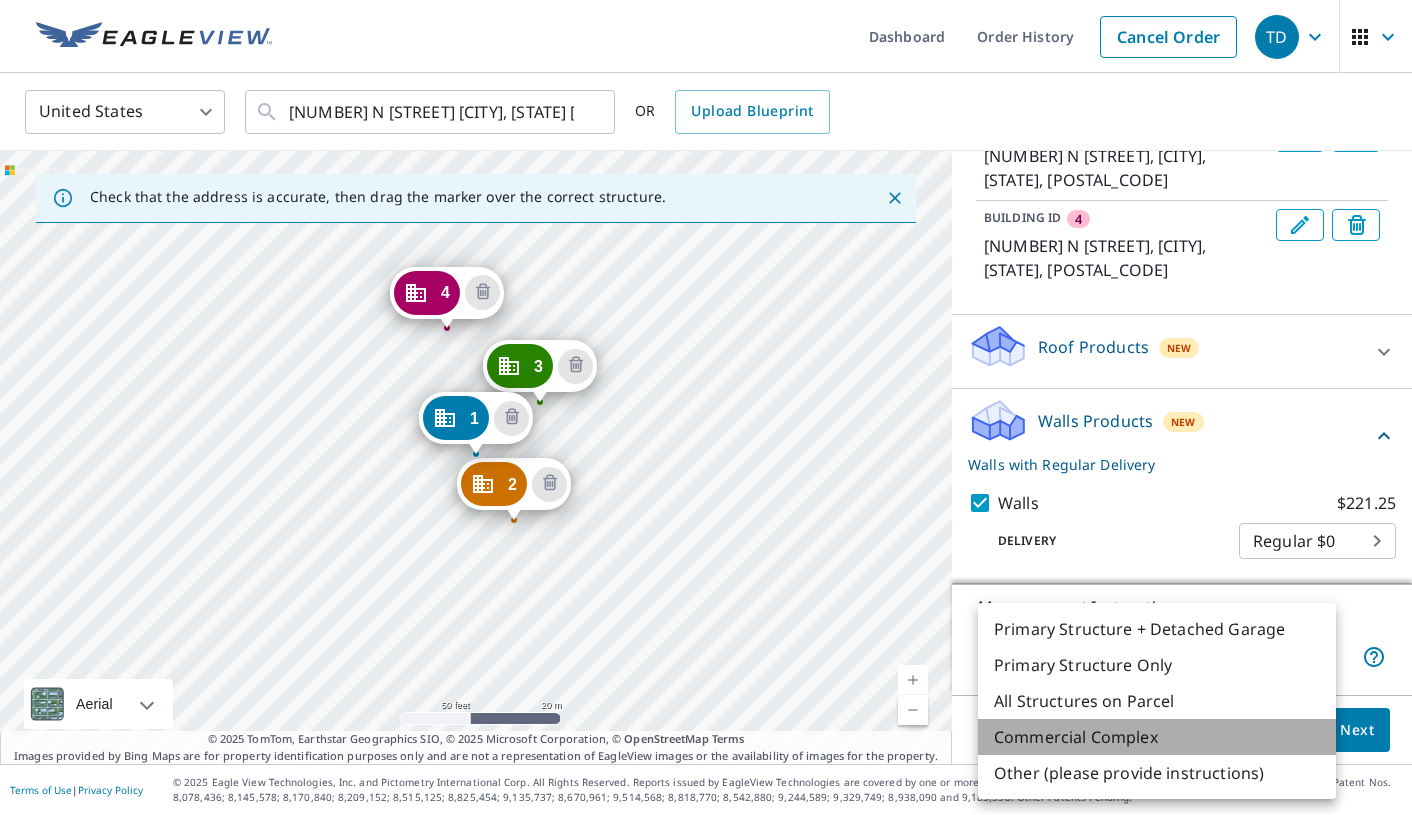 click on "Commercial Complex" at bounding box center (1157, 737) 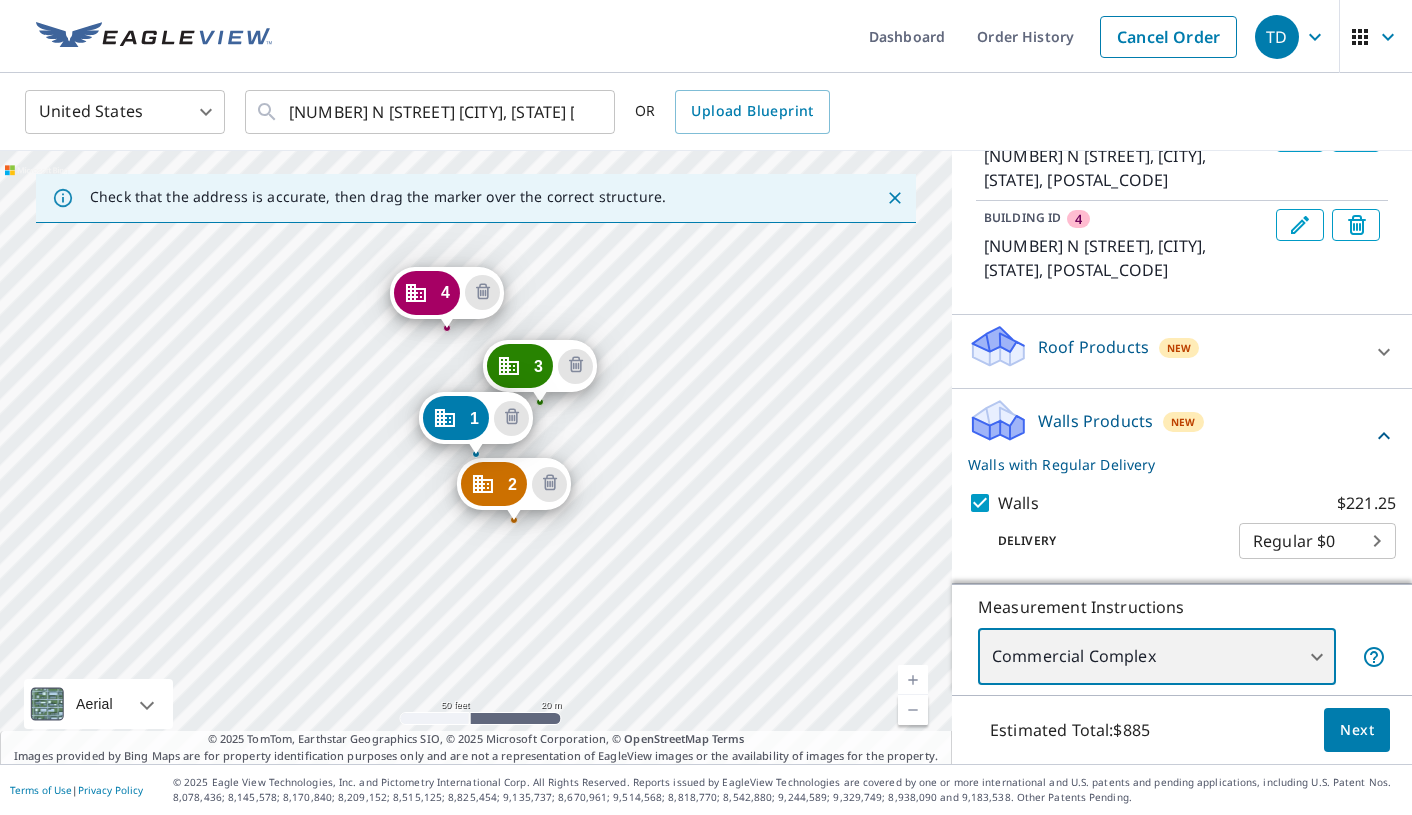 scroll, scrollTop: 0, scrollLeft: 0, axis: both 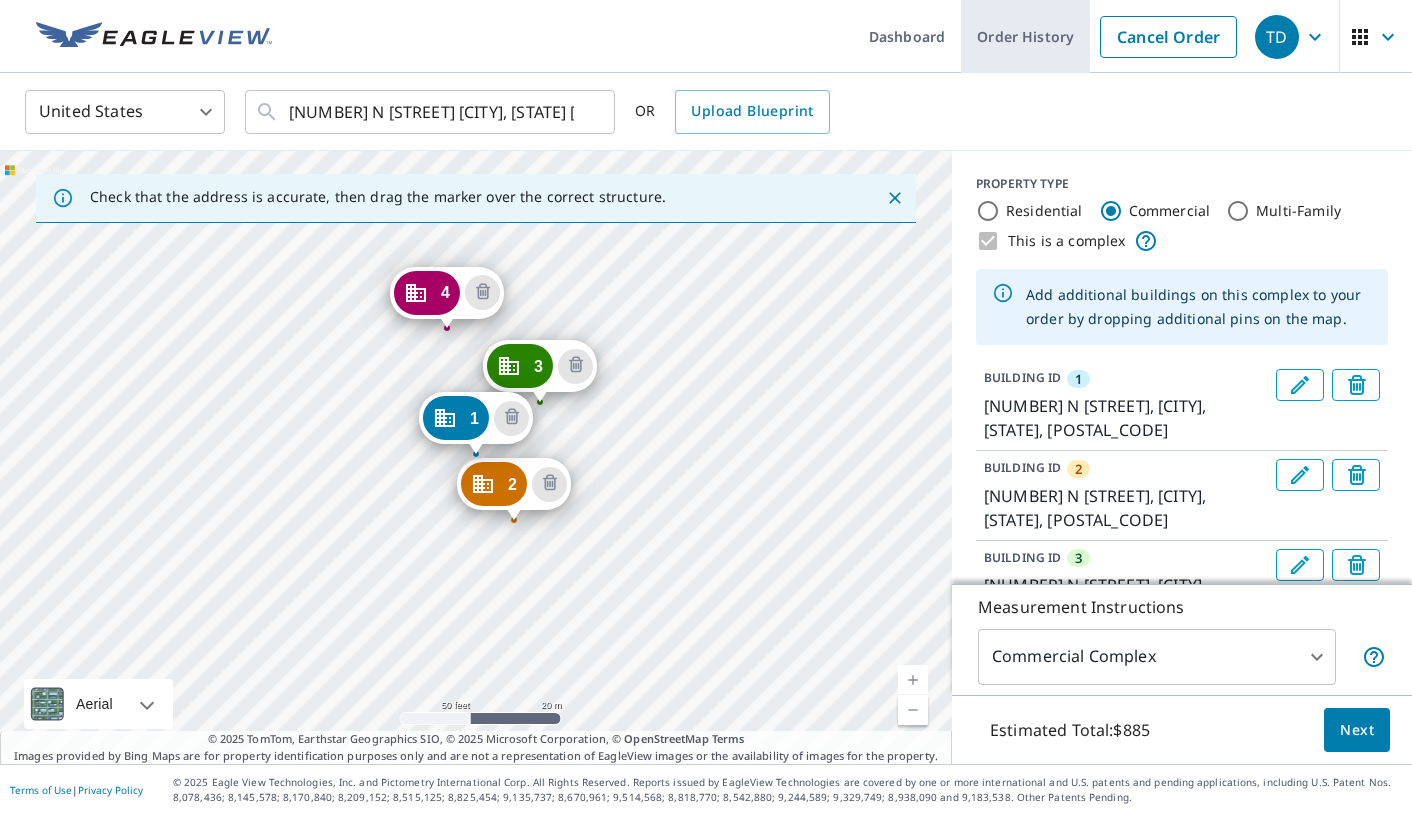 click on "Order History" at bounding box center (1025, 36) 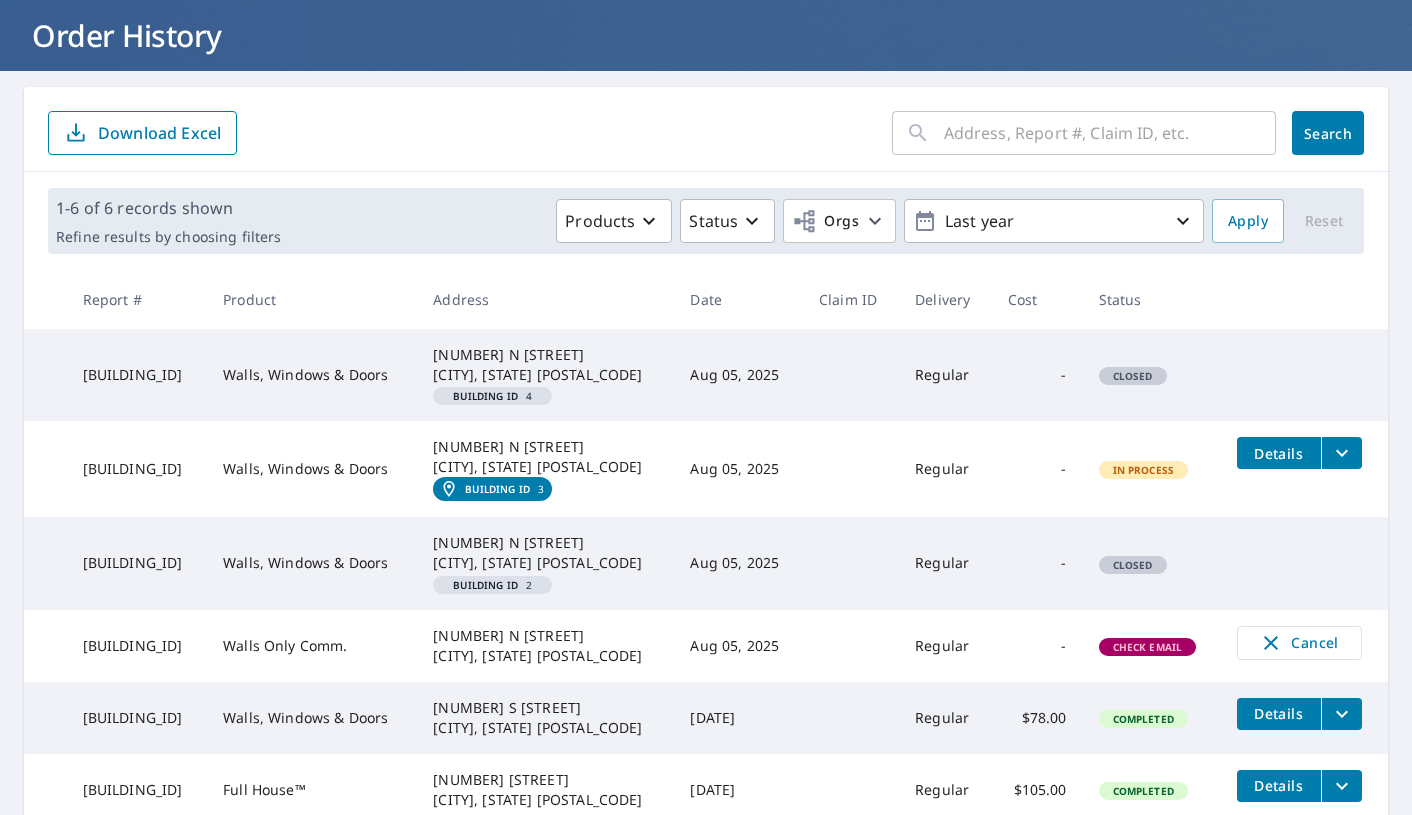 scroll, scrollTop: 118, scrollLeft: 0, axis: vertical 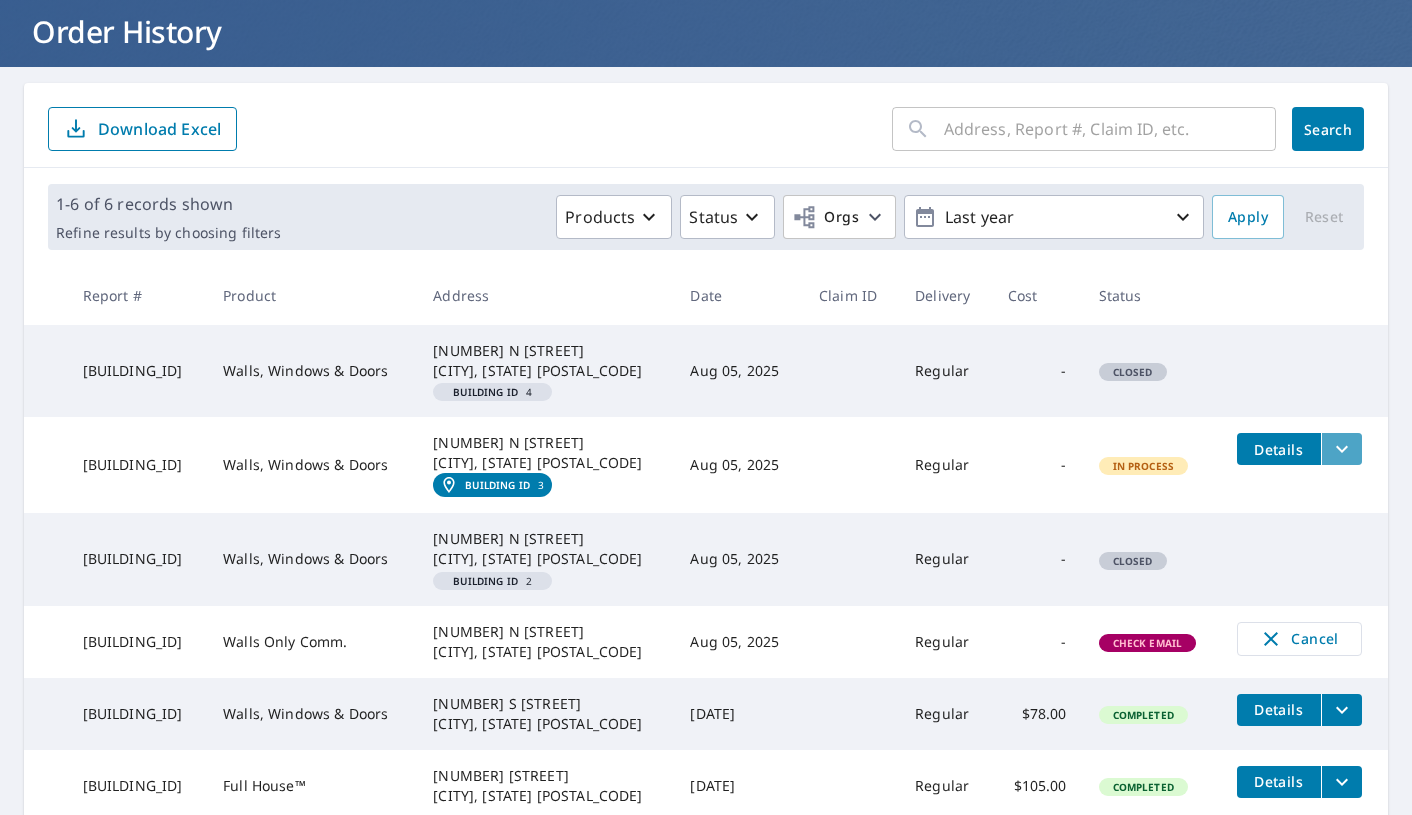 click 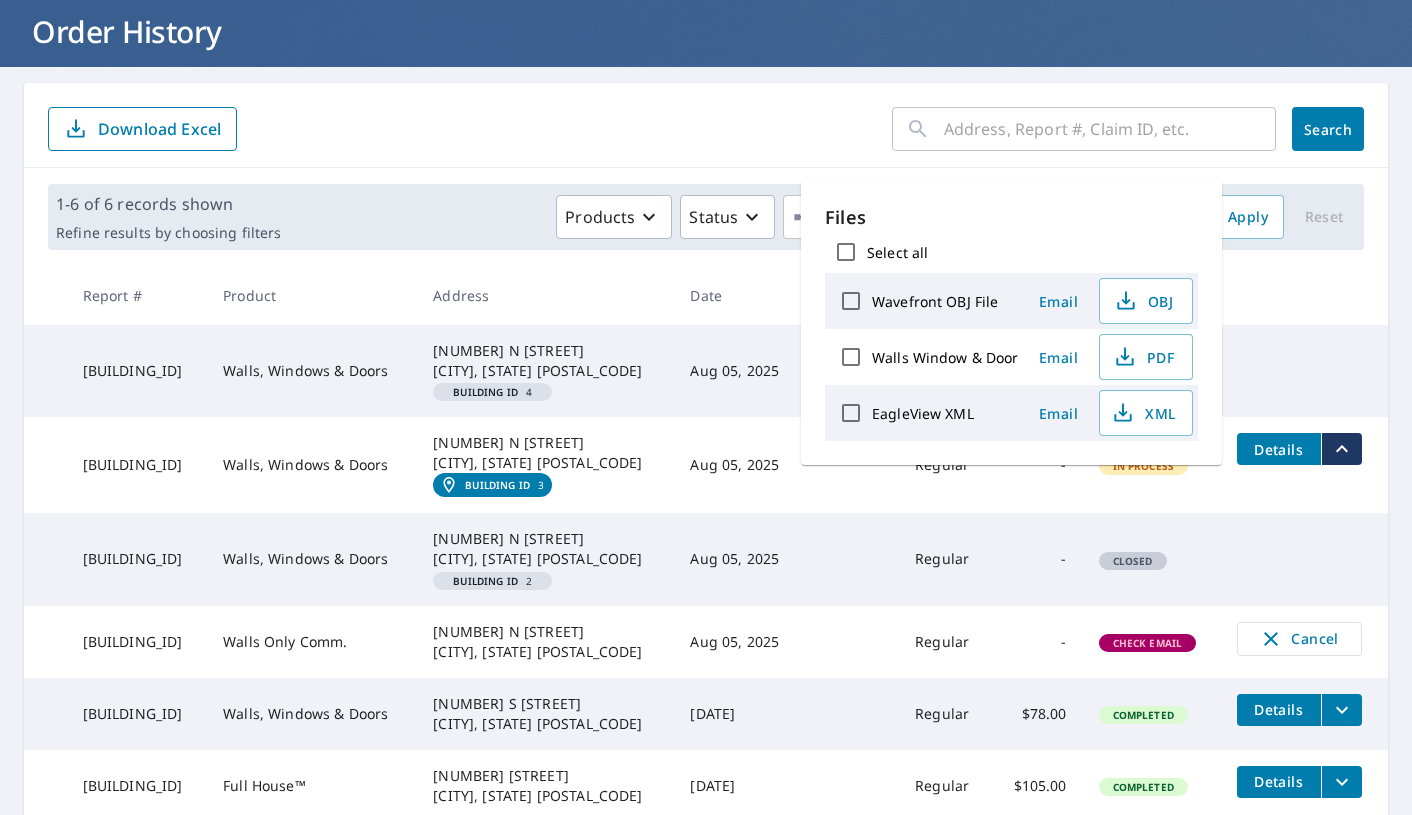 click on "[BUILDING_ID] Walls, Windows & Doors [NUMBER] N [STREET]
[CITY], [STATE] [POSTAL_CODE] Building ID [NUMBER] [DATE] Regular - Closed [BUILDING_ID] Walls, Windows & Doors [NUMBER] N [STREET]
[CITY], [STATE] [POSTAL_CODE] Building ID [NUMBER] [DATE] Regular - In Process Details [BUILDING_ID] Walls, Windows & Doors [NUMBER] N [STREET]
[CITY], [STATE] [POSTAL_CODE] Building ID [NUMBER] [DATE] Regular - Closed [BUILDING_ID] Walls Only Comm. [NUMBER] N [STREET]
[CITY], [STATE] [POSTAL_CODE] [DATE] Regular - Check Email Cancel [BUILDING_ID] Walls, Windows & Doors [NUMBER] S [STREET]
[CITY], [STATE] [POSTAL_CODE] [DATE] Regular $[PRICE] Completed Details [BUILDING_ID] Full House™ [NUMBER] [STREET]
[CITY], [STATE] [POSTAL_CODE] [DATE] Regular $[PRICE] Completed Details" at bounding box center (706, 573) 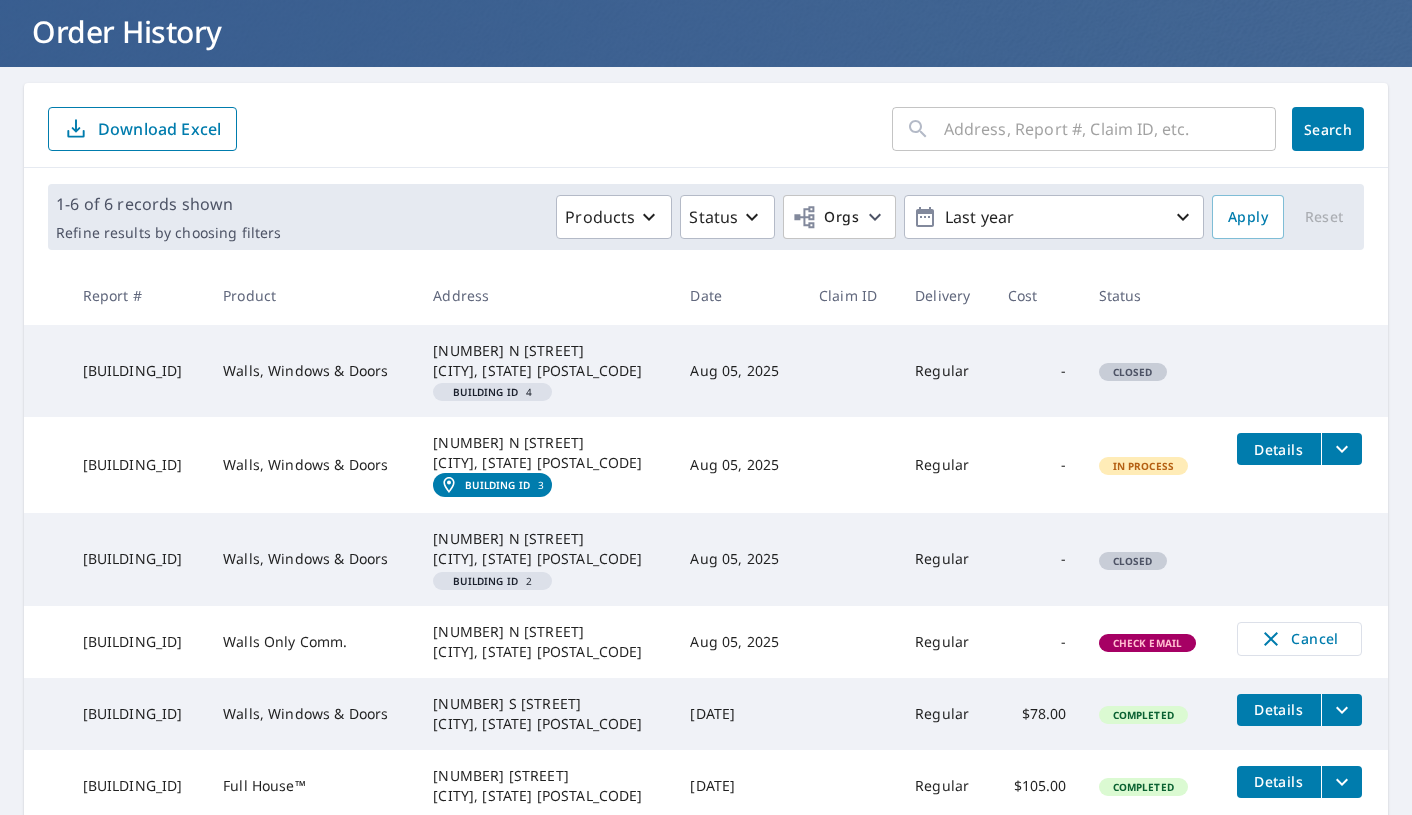 click 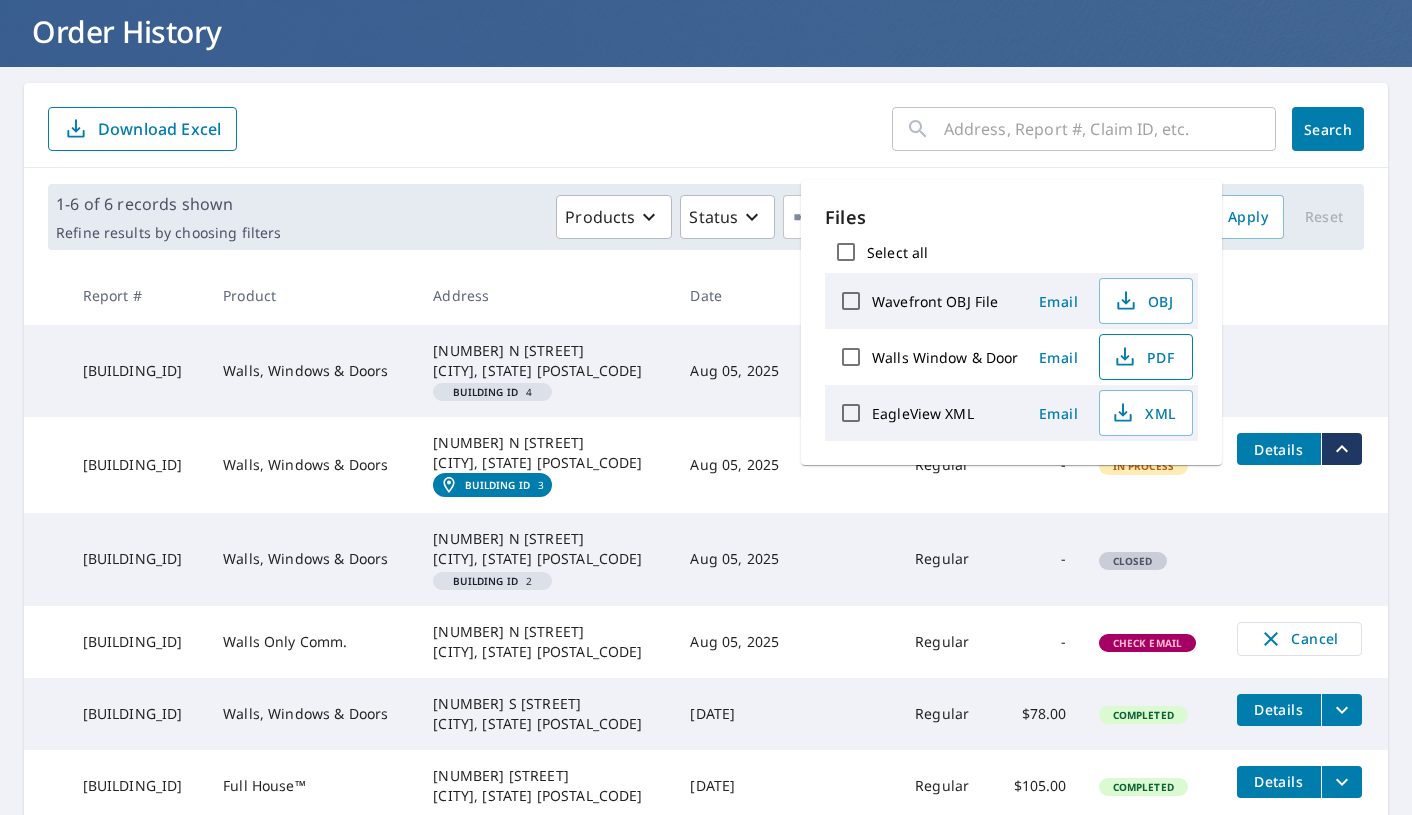 click on "PDF" at bounding box center (1144, 357) 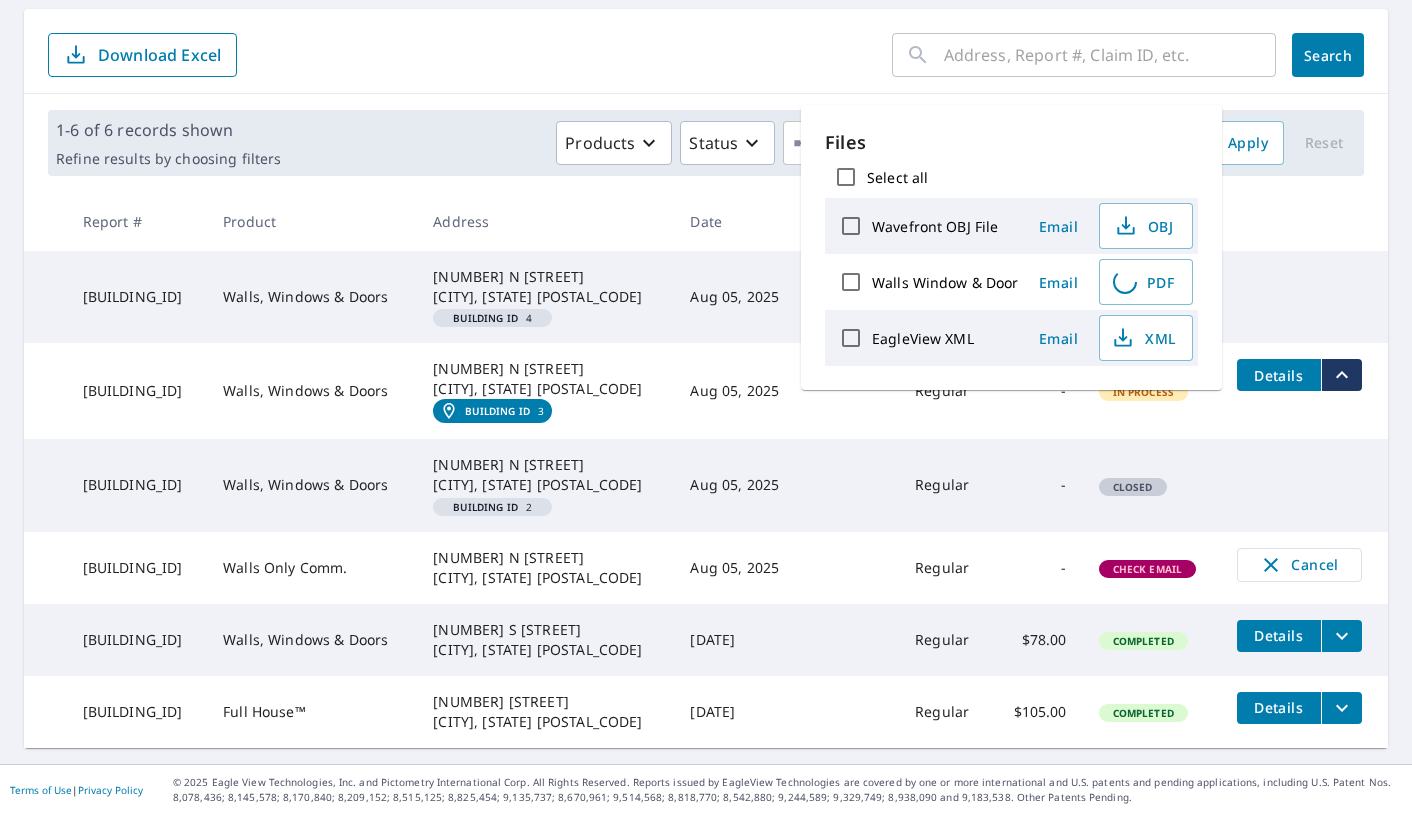 scroll, scrollTop: 191, scrollLeft: 0, axis: vertical 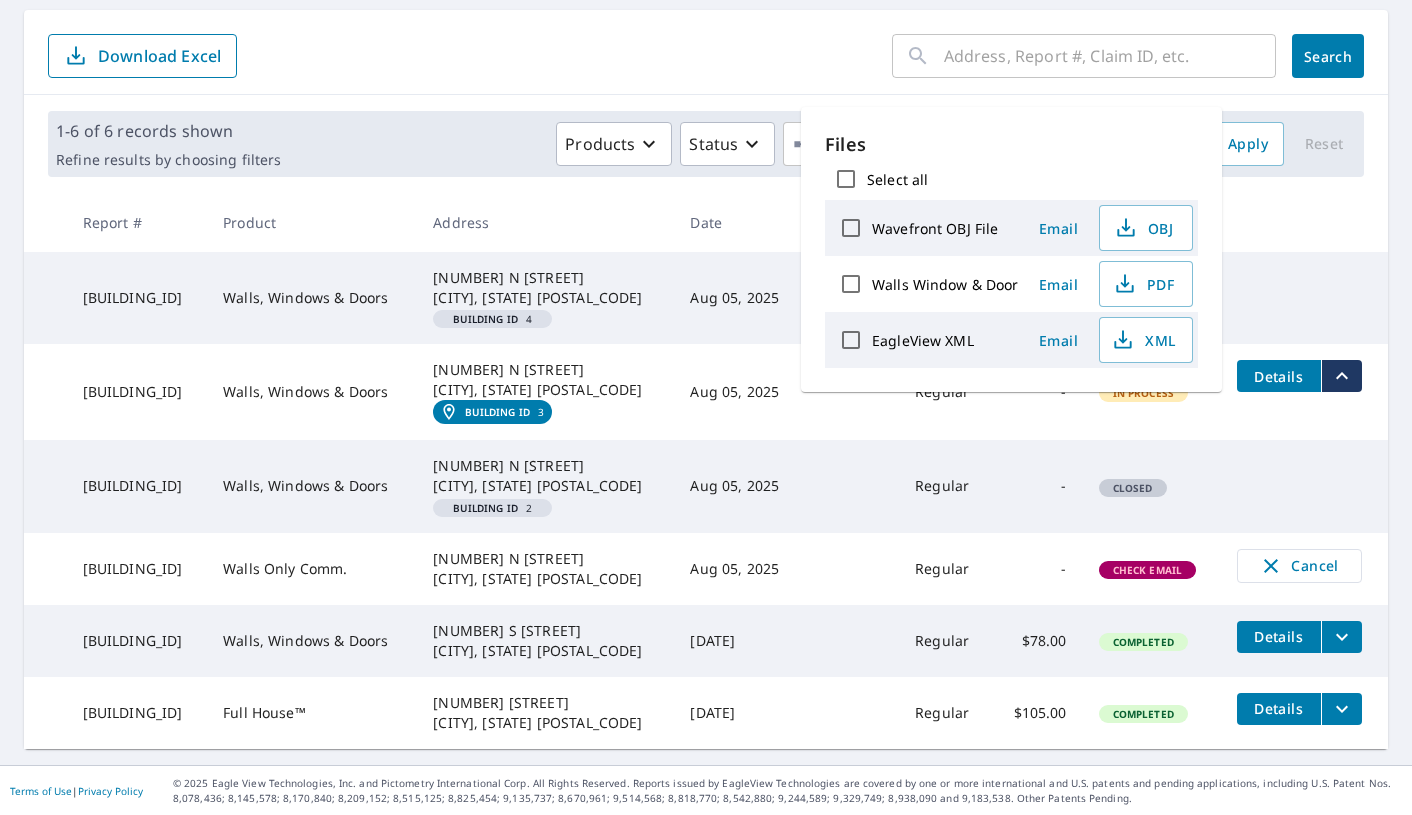 type 